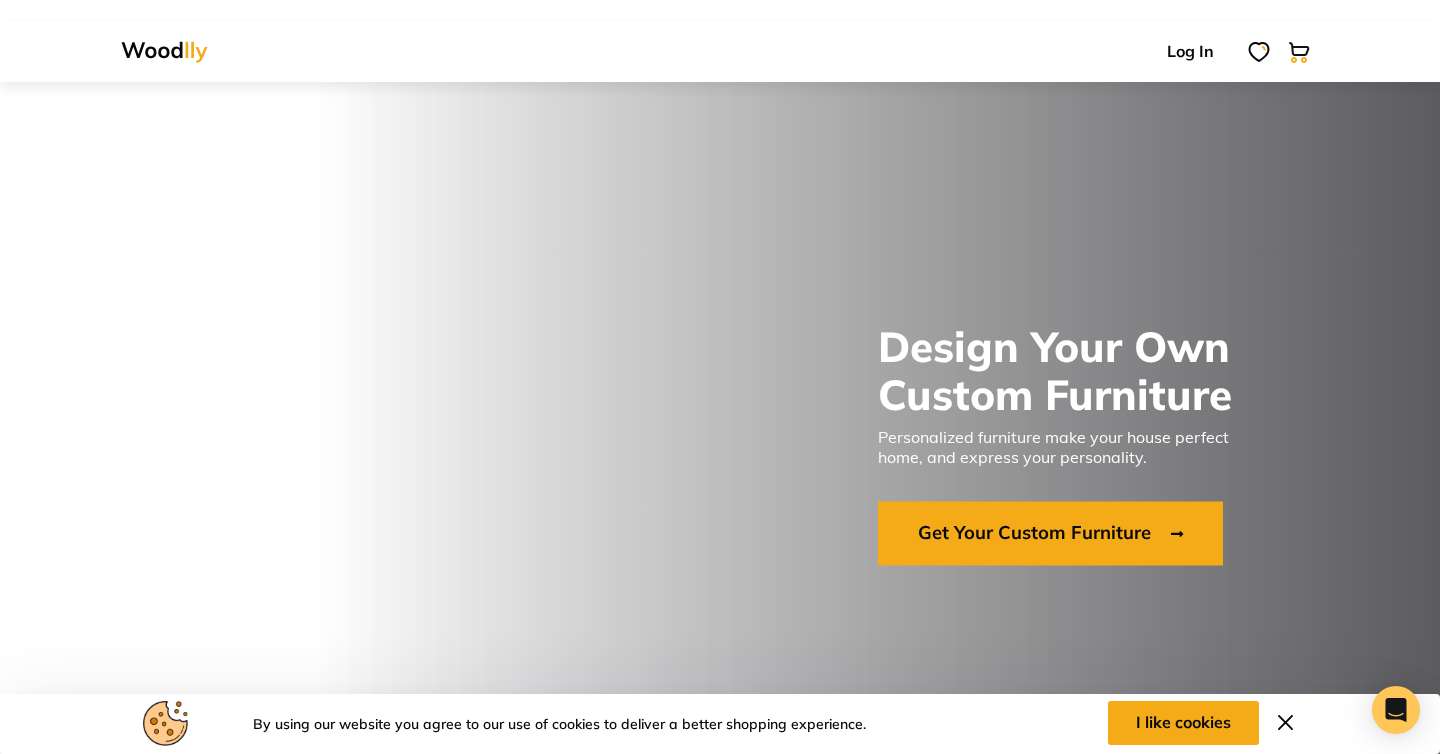 scroll, scrollTop: 0, scrollLeft: 0, axis: both 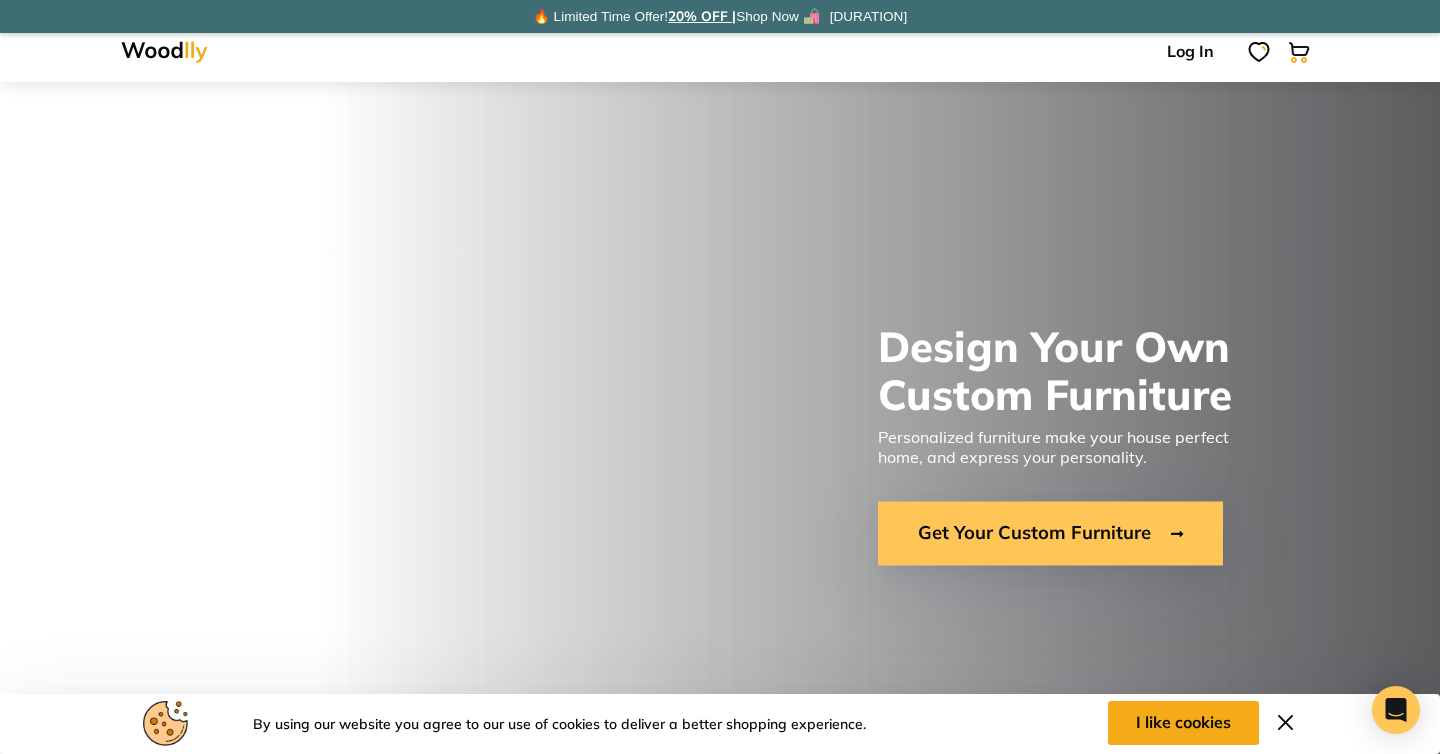 click on "Get Your Custom Furniture" at bounding box center [1050, 534] 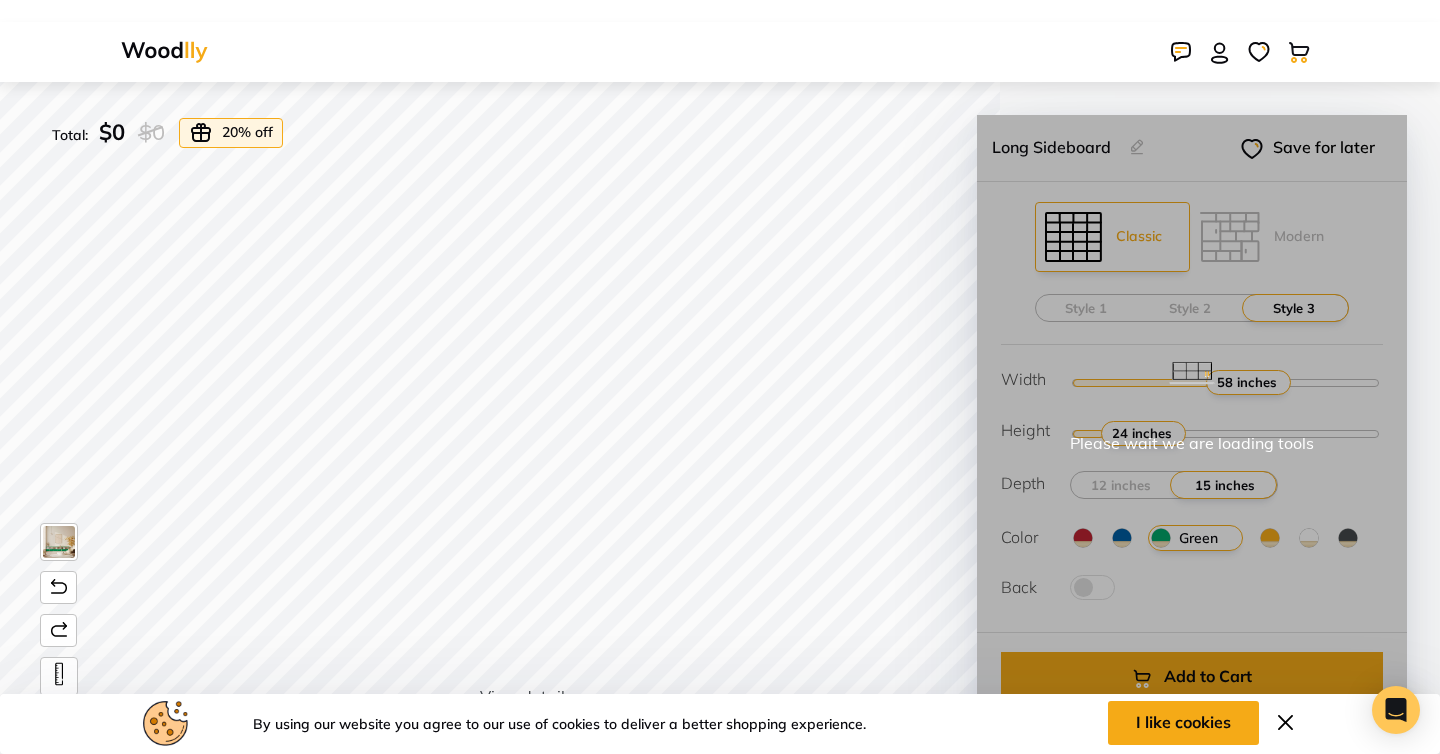 scroll, scrollTop: 0, scrollLeft: 0, axis: both 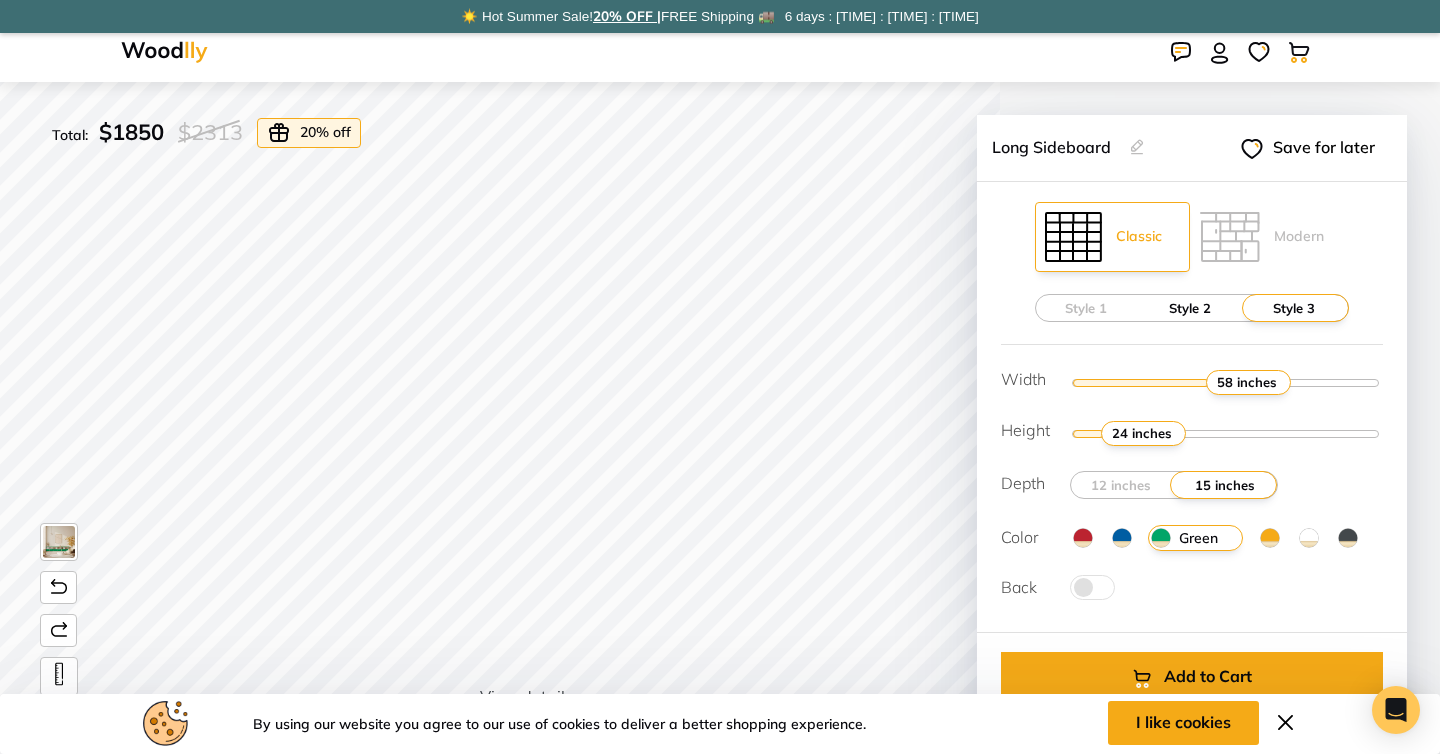 click on "Style 2" at bounding box center [1190, 308] 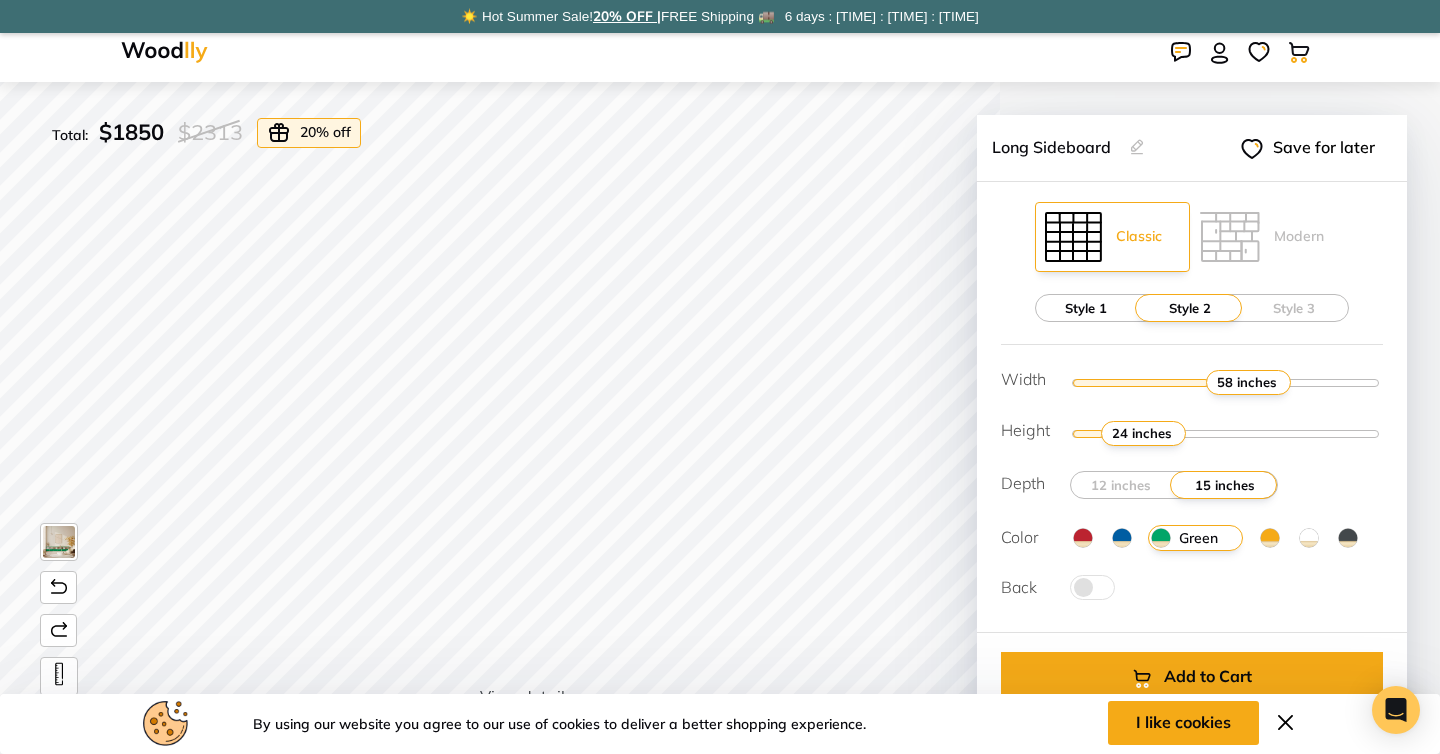 click on "Style 1" at bounding box center (1086, 308) 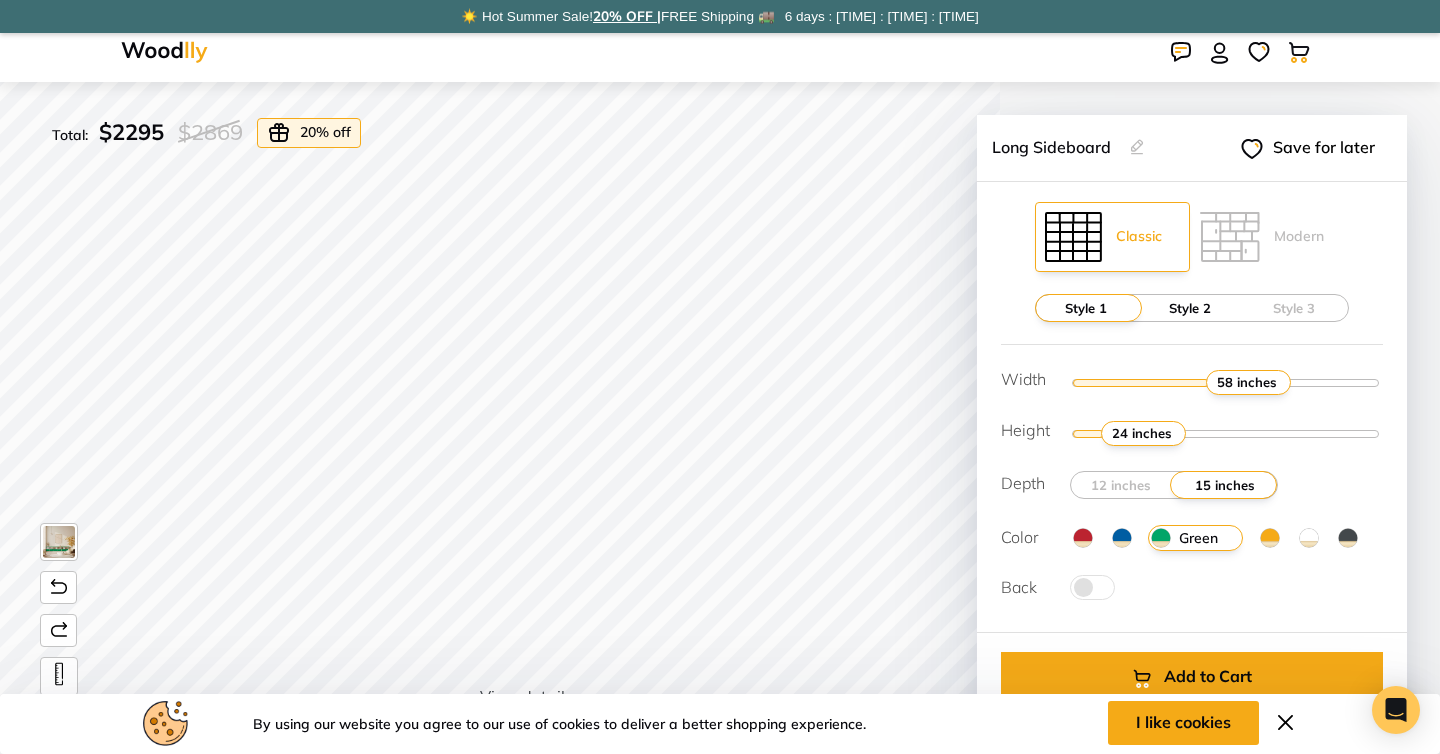 click on "Style 2" at bounding box center [1190, 308] 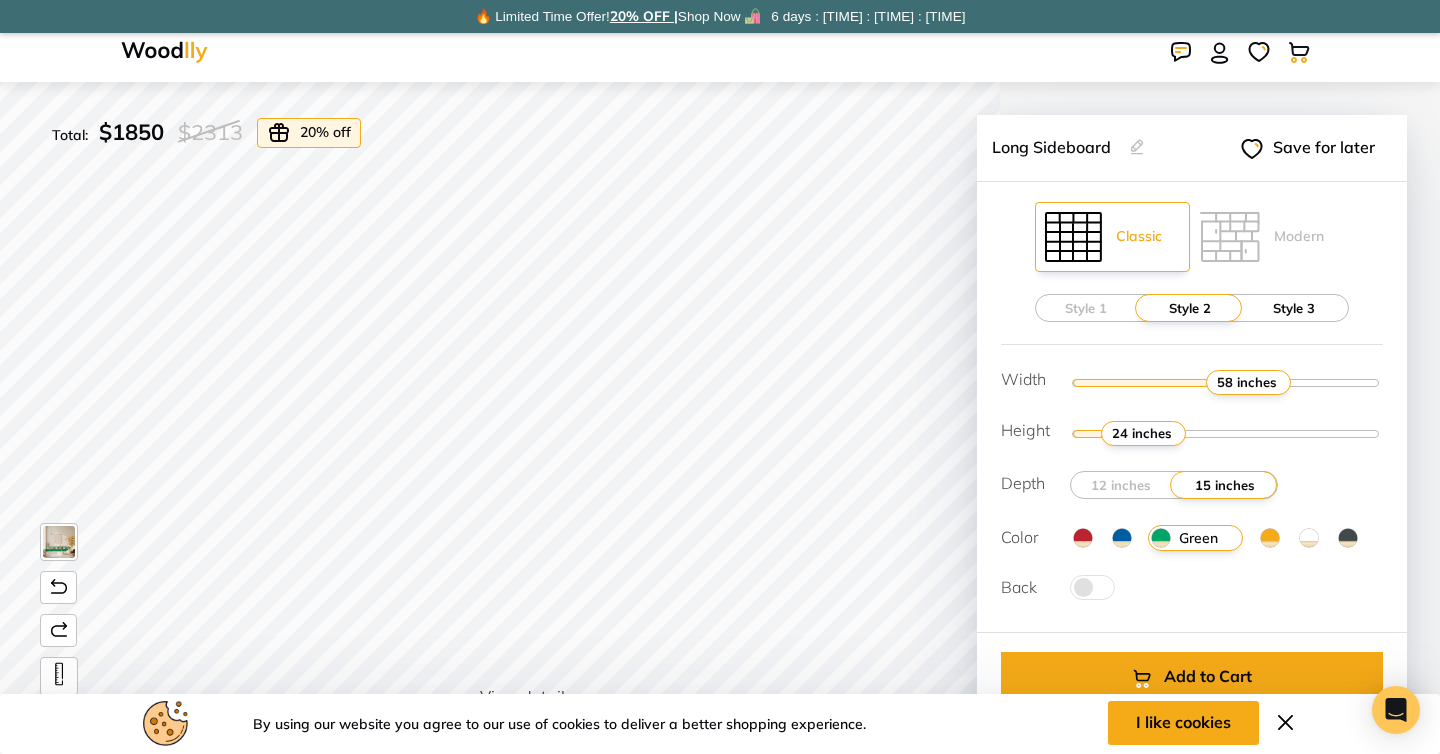 click on "Style 3" at bounding box center [1294, 308] 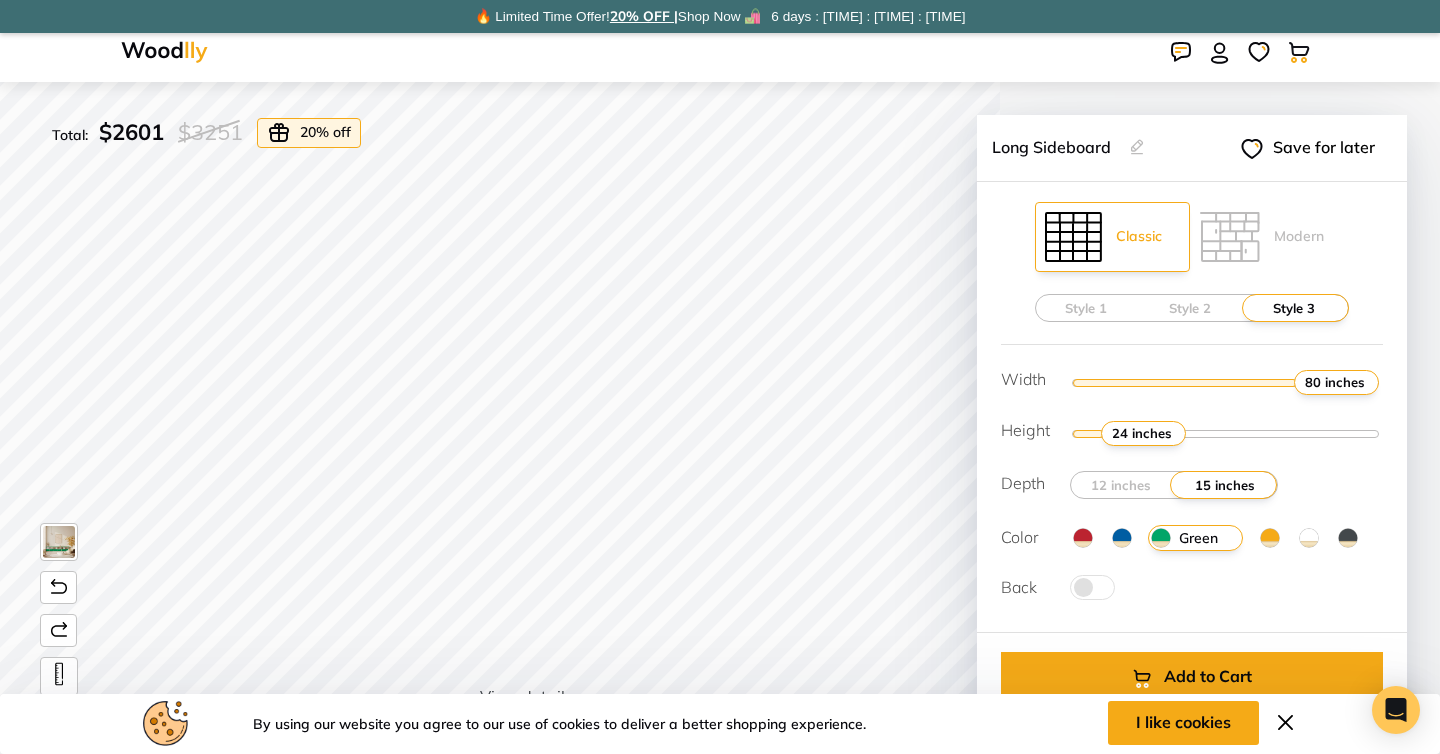 drag, startPoint x: 1246, startPoint y: 377, endPoint x: 1439, endPoint y: 372, distance: 193.06476 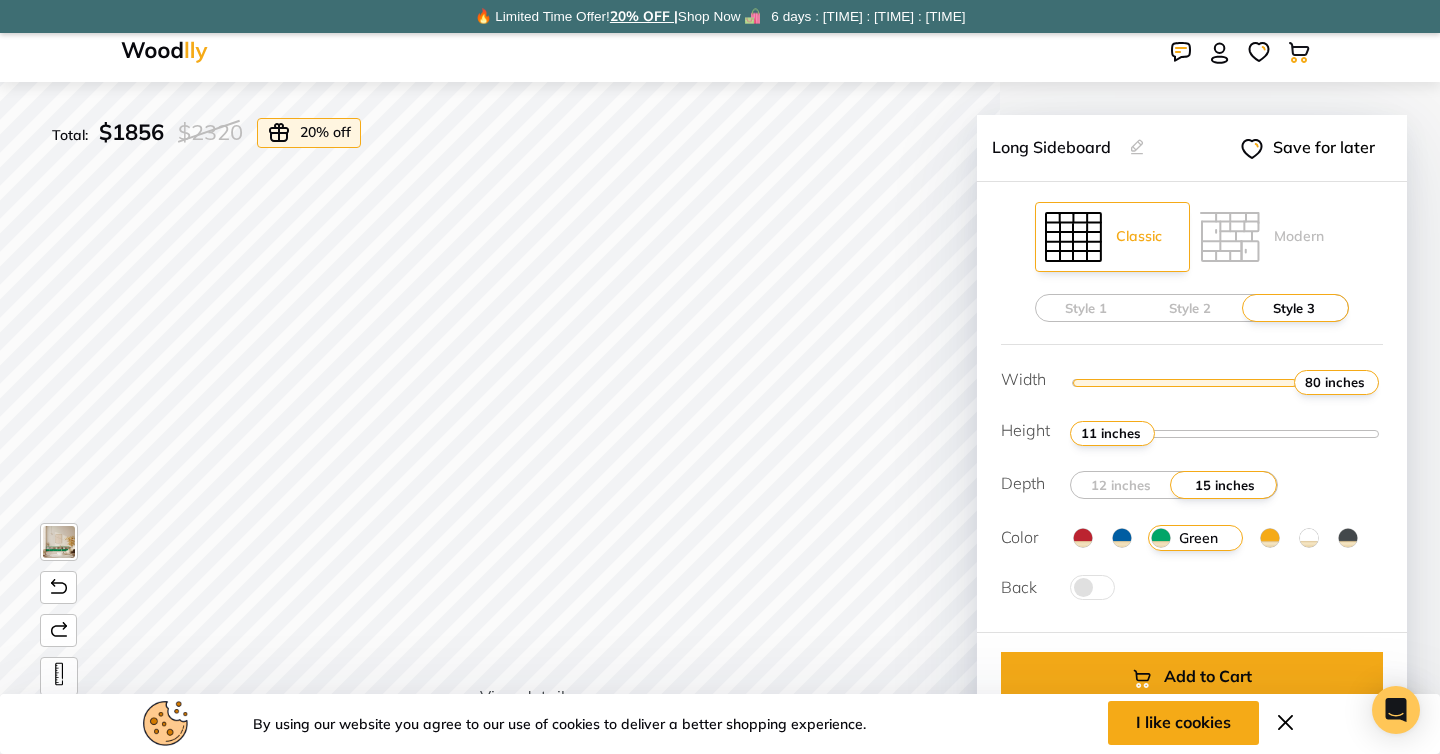 drag, startPoint x: 1135, startPoint y: 423, endPoint x: 1110, endPoint y: 423, distance: 25 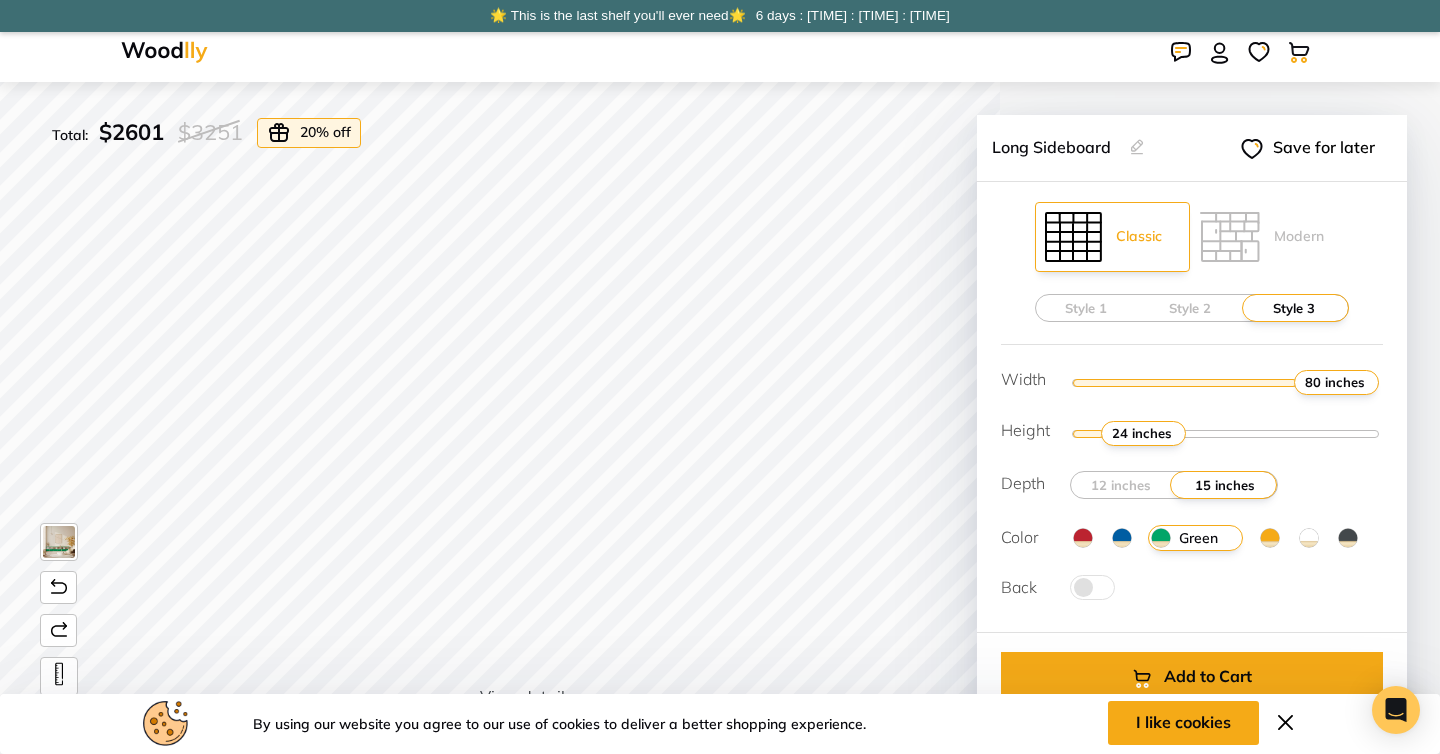 drag, startPoint x: 1112, startPoint y: 428, endPoint x: 1130, endPoint y: 429, distance: 18.027756 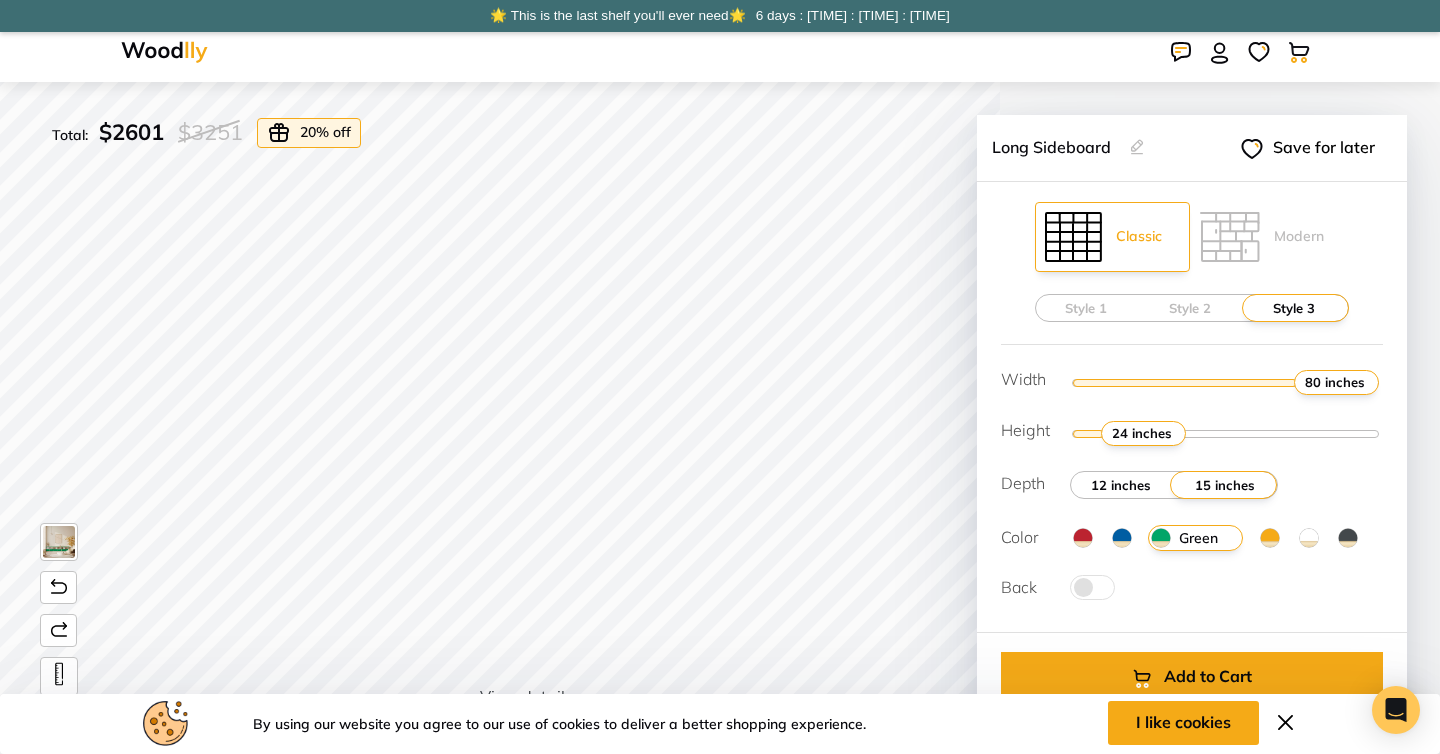 click on "12 inches" at bounding box center [1121, 485] 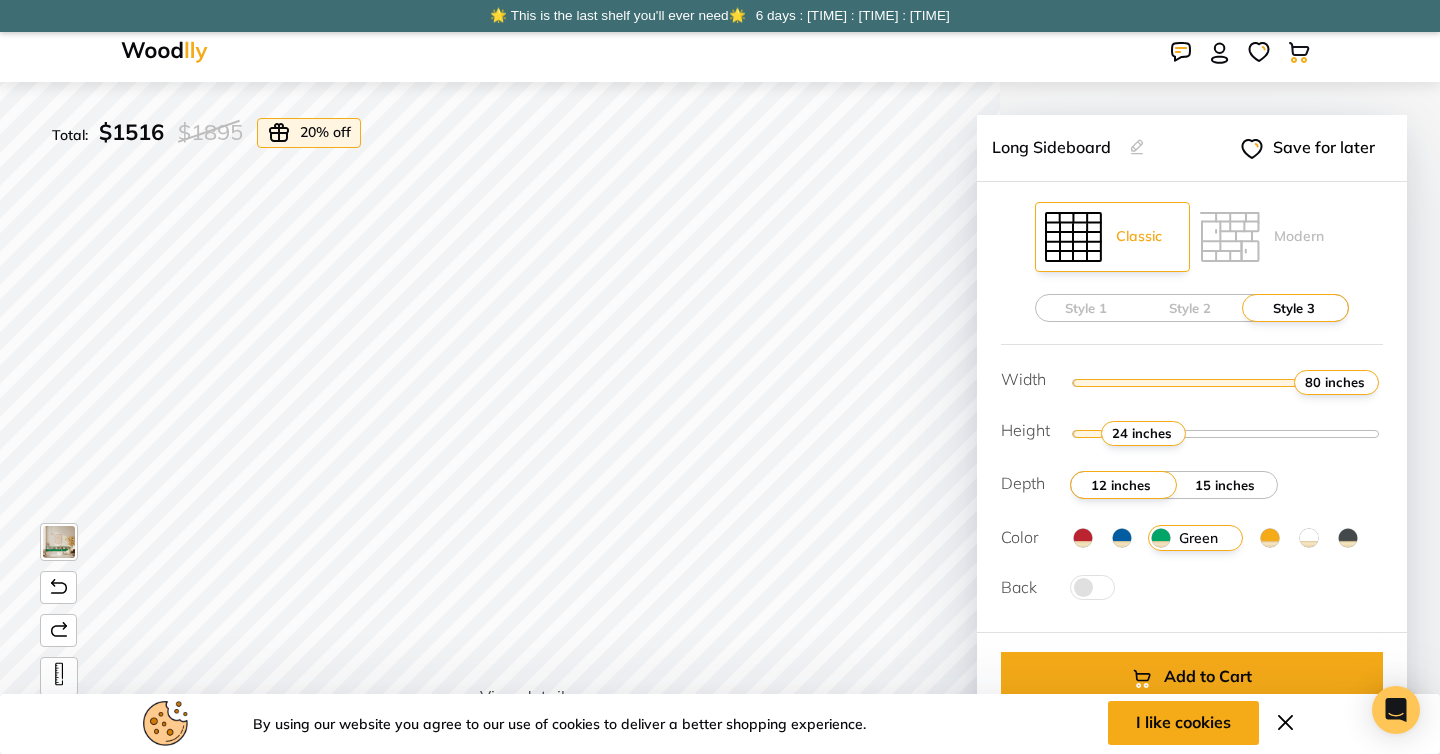 click on "15 inches" at bounding box center [1225, 485] 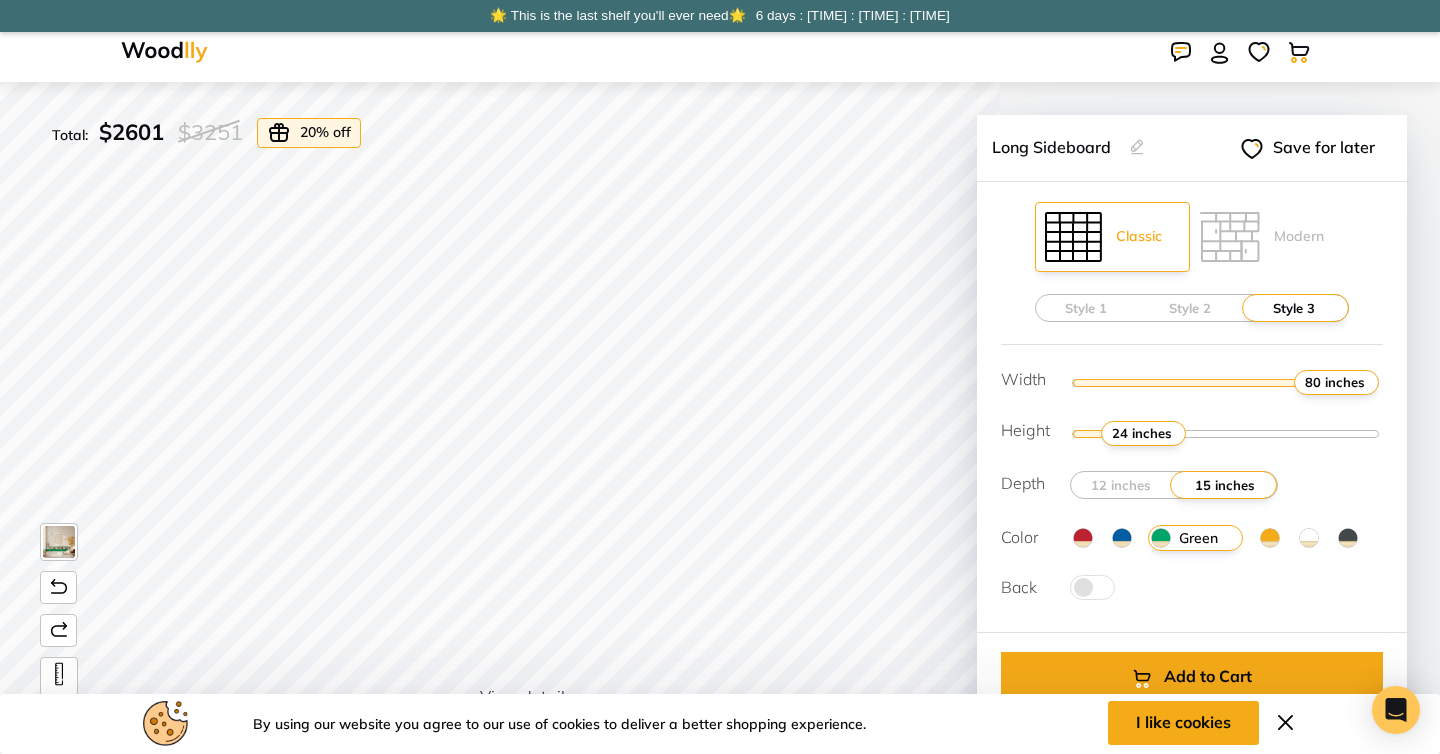 click at bounding box center [1092, 587] 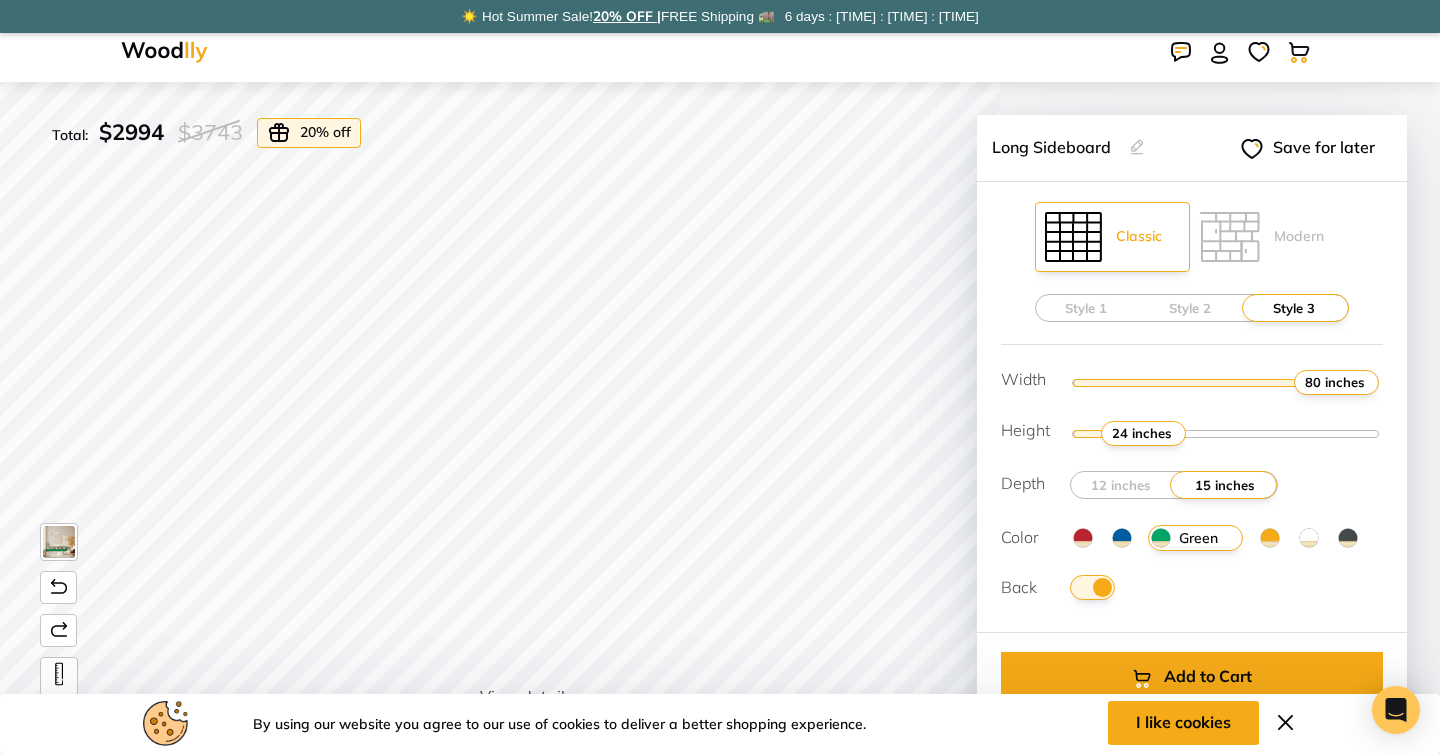 click at bounding box center (1092, 587) 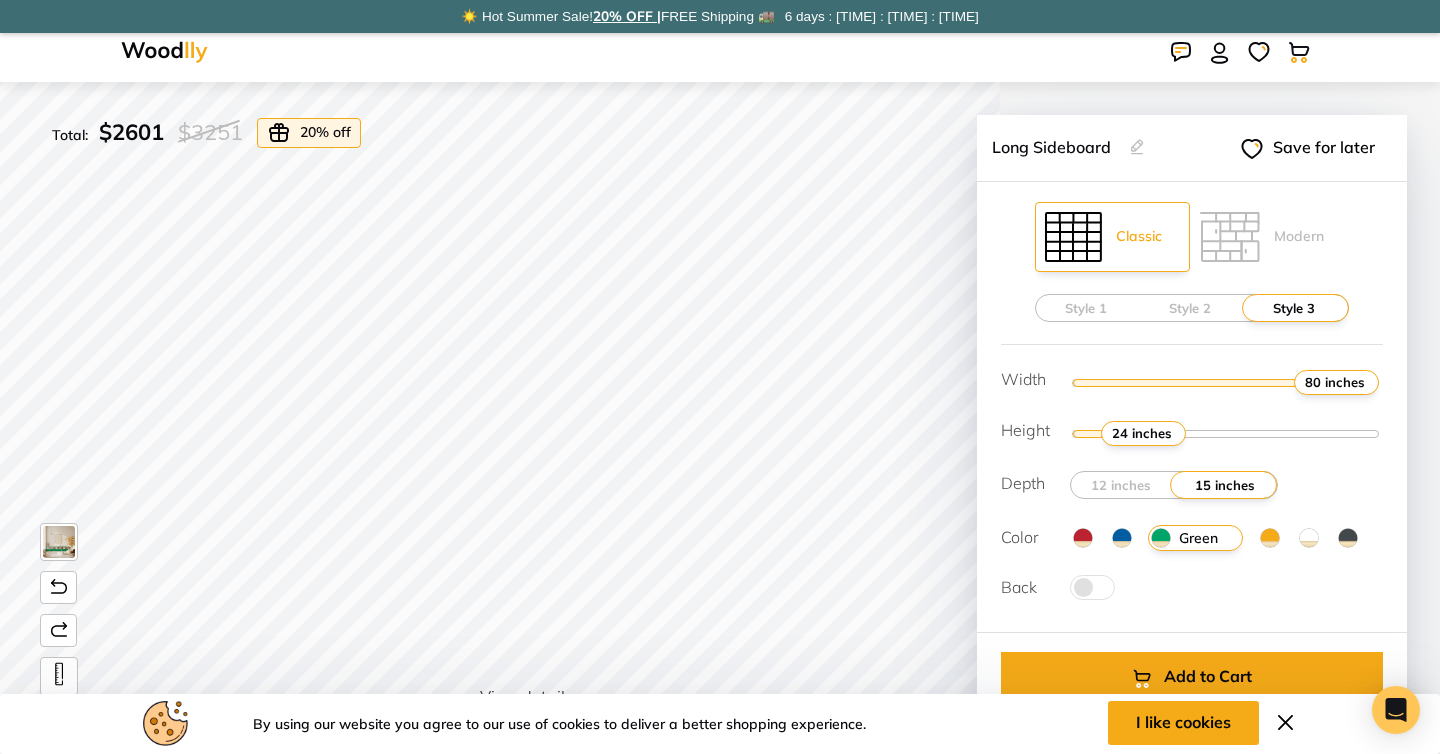 click at bounding box center (1092, 587) 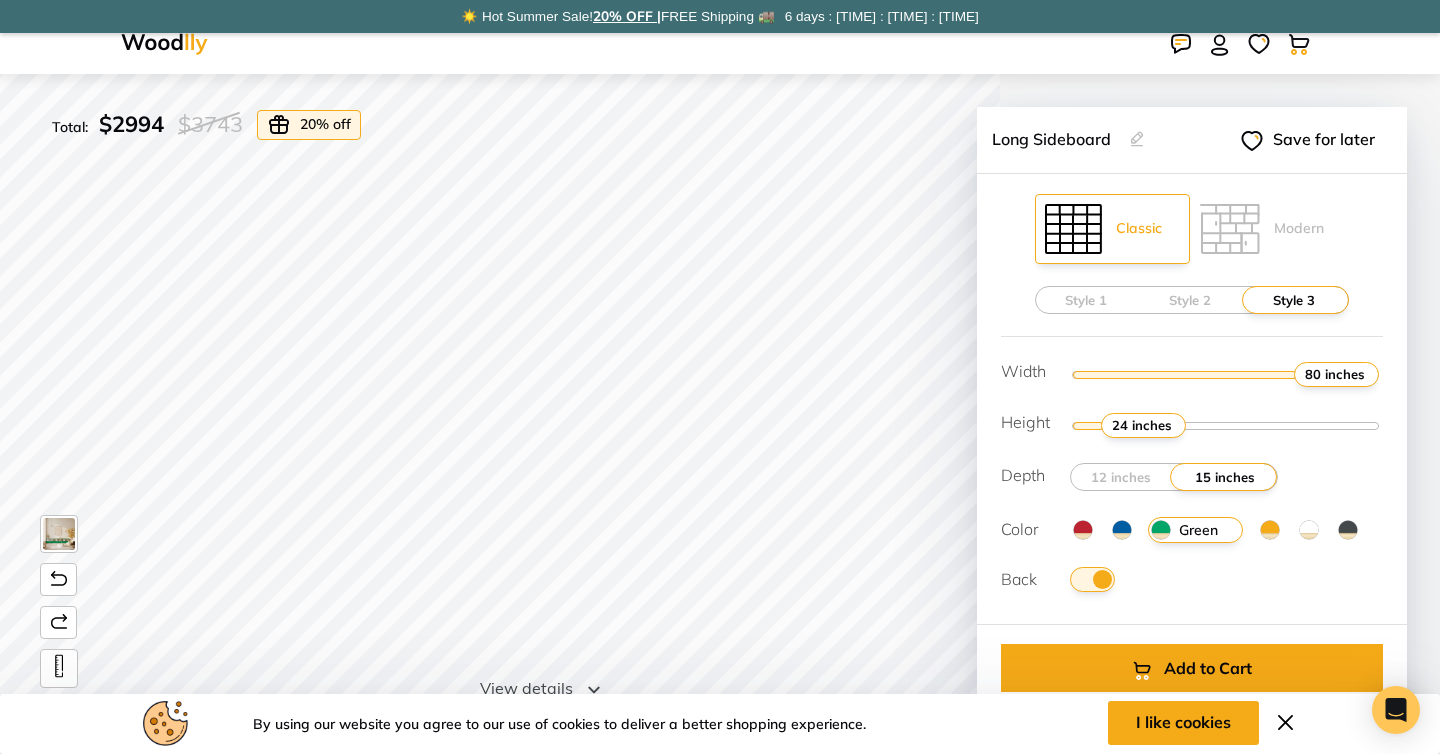 scroll, scrollTop: 0, scrollLeft: 0, axis: both 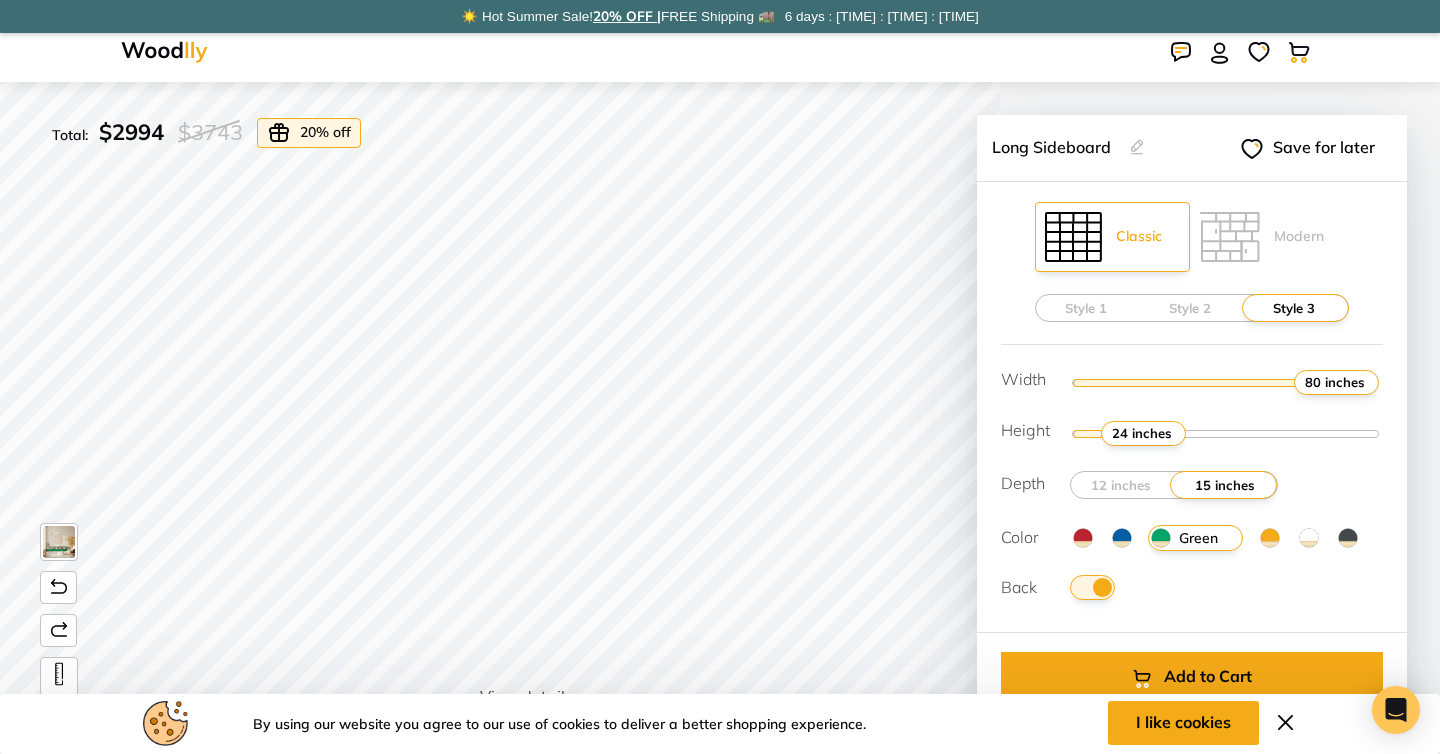 click on "2994" at bounding box center (138, 132) 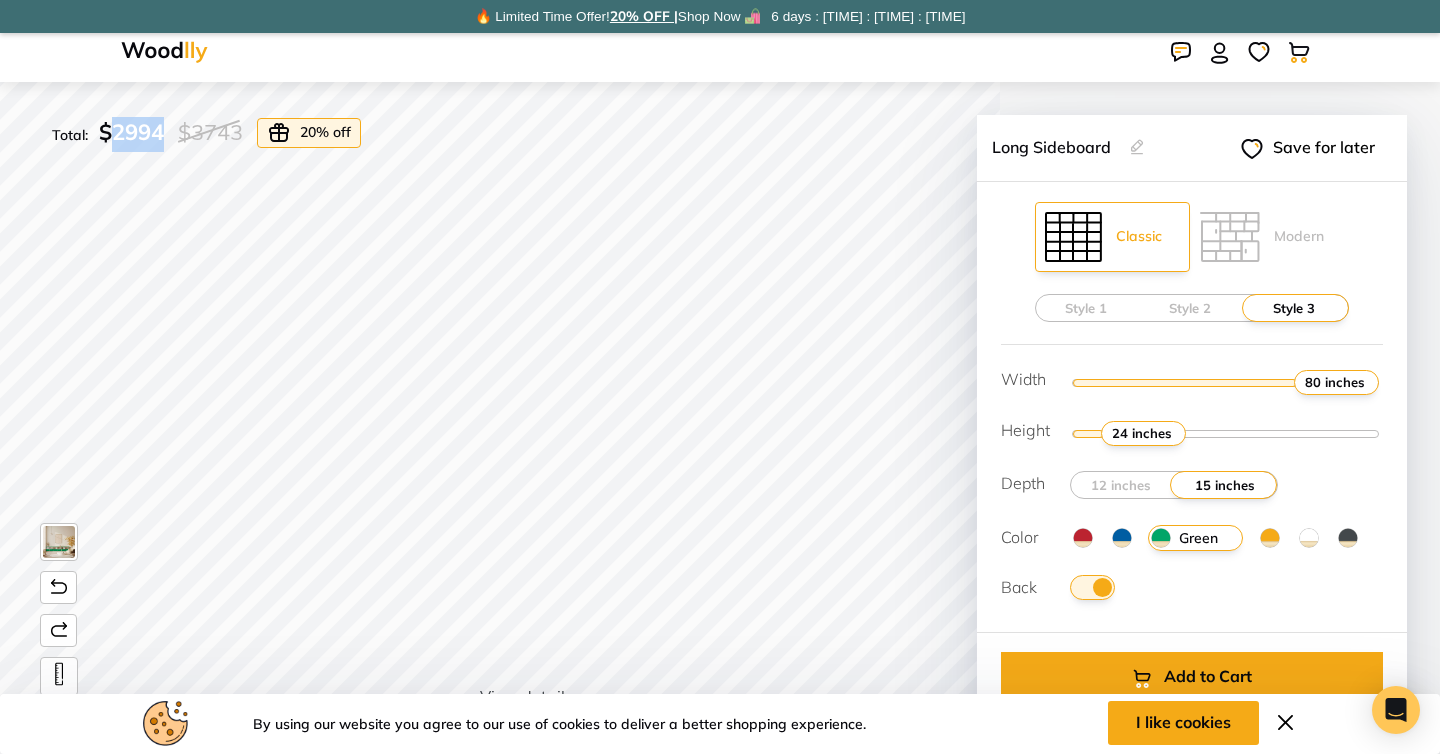click on "2994" at bounding box center (138, 132) 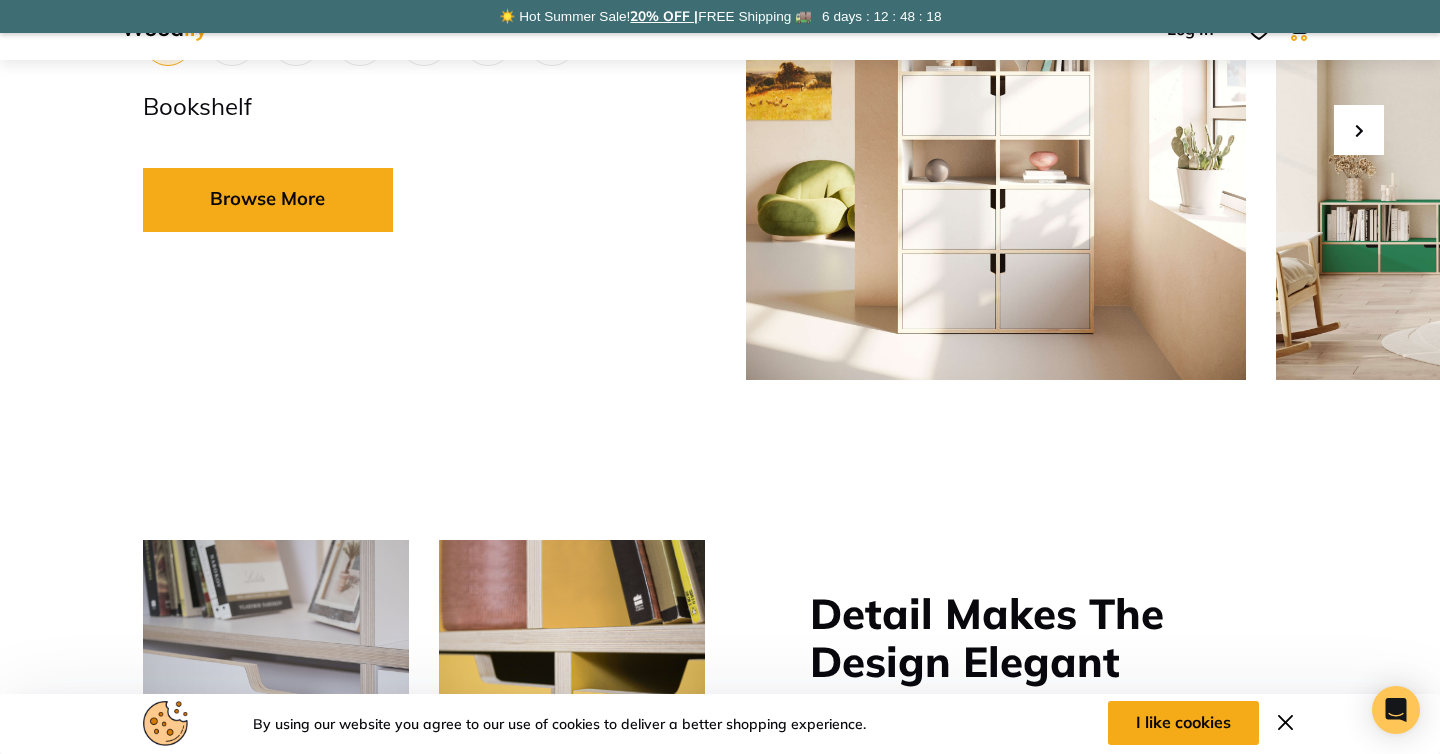 scroll, scrollTop: 819, scrollLeft: 0, axis: vertical 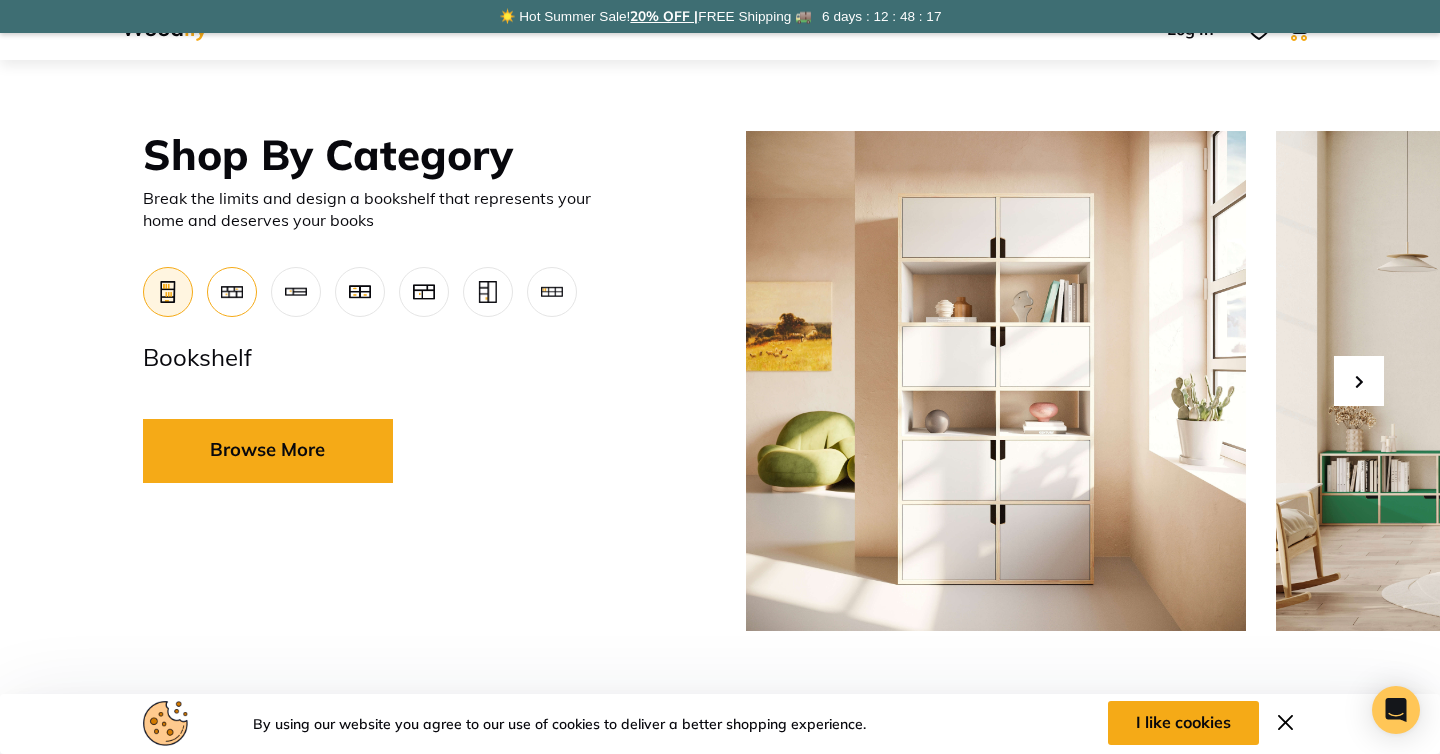 click at bounding box center (232, 292) 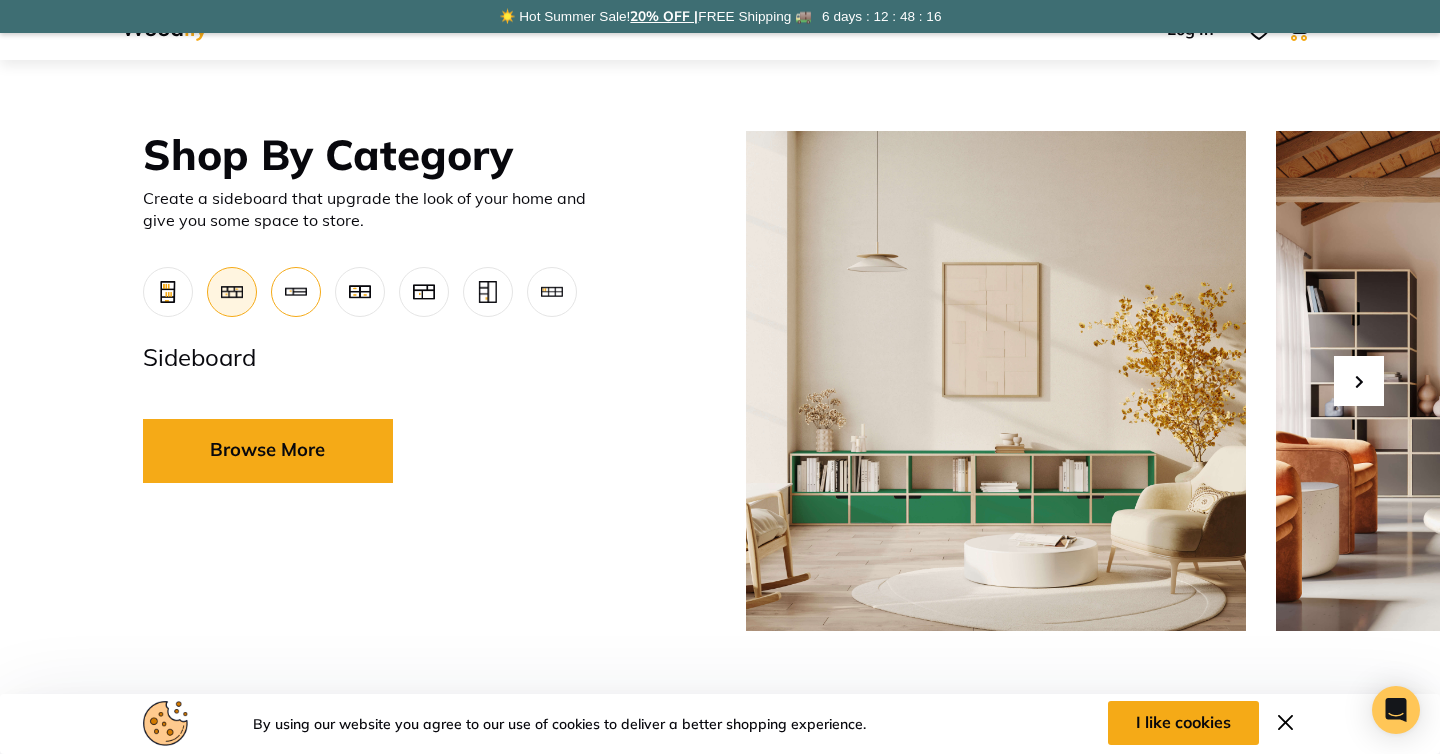 click at bounding box center (296, 292) 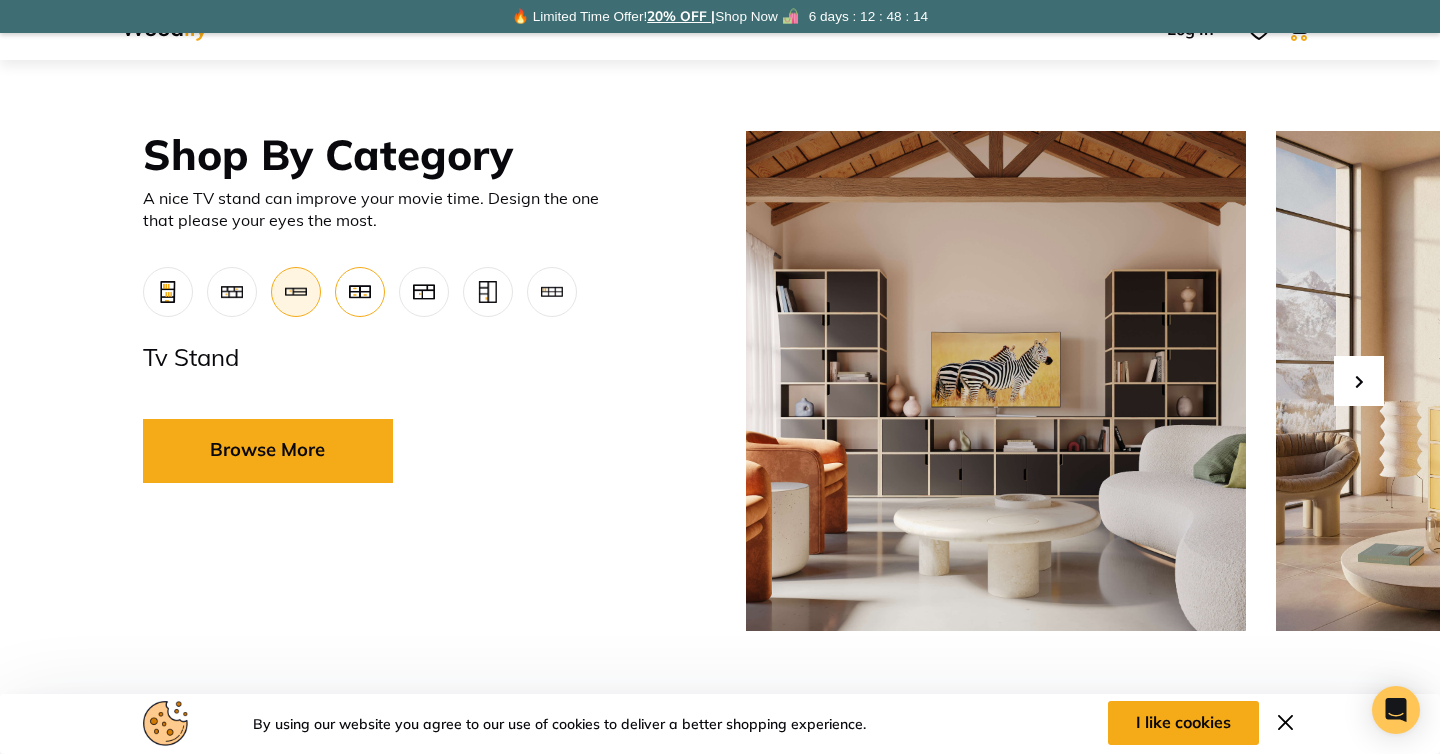 click at bounding box center [360, 292] 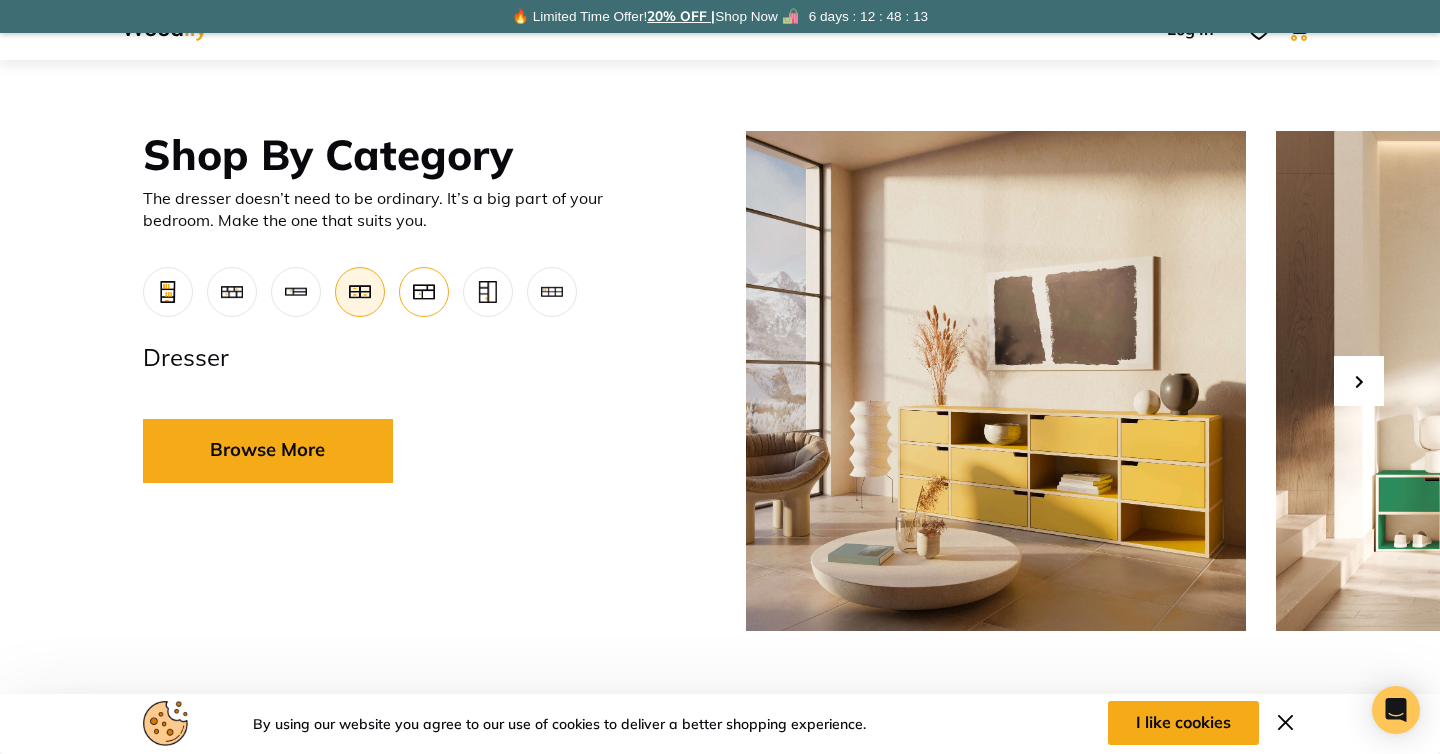 click at bounding box center [424, 292] 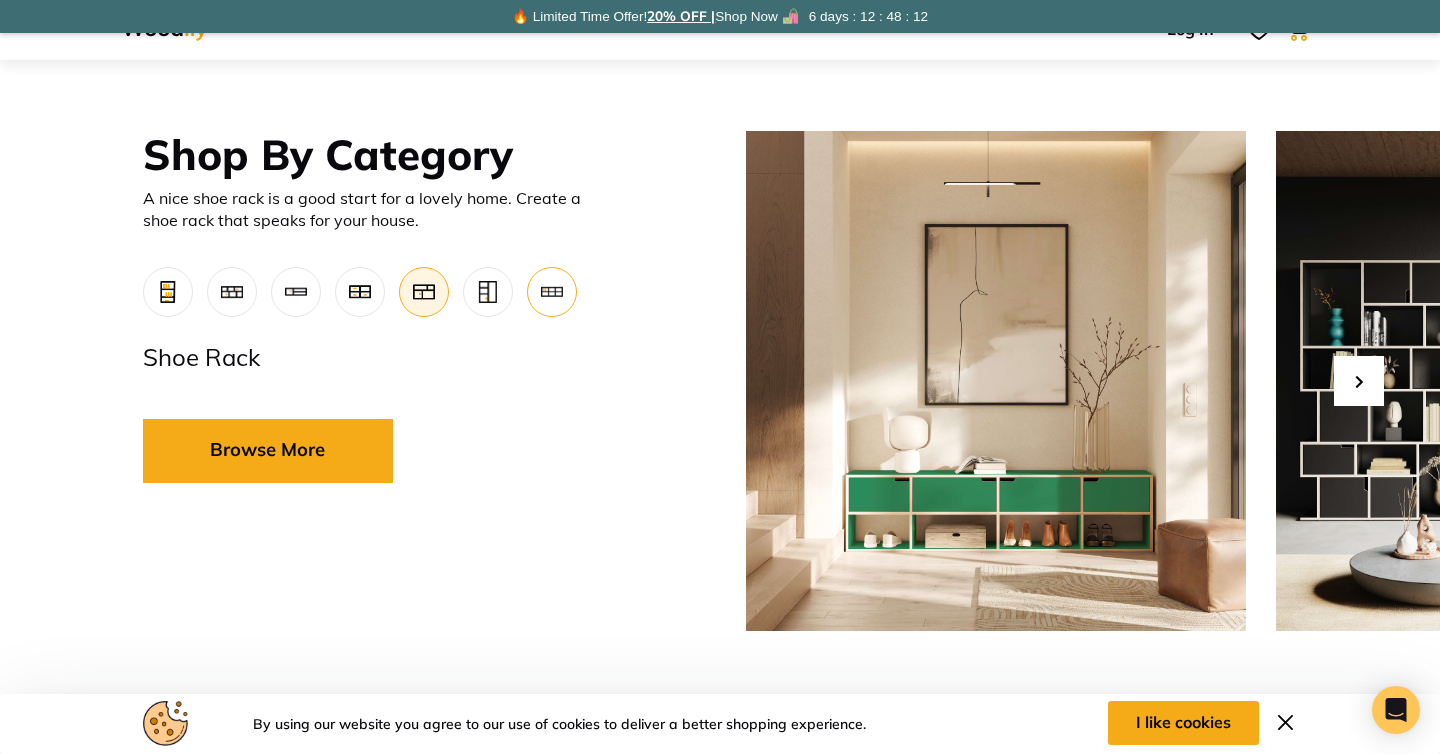 click at bounding box center [552, 292] 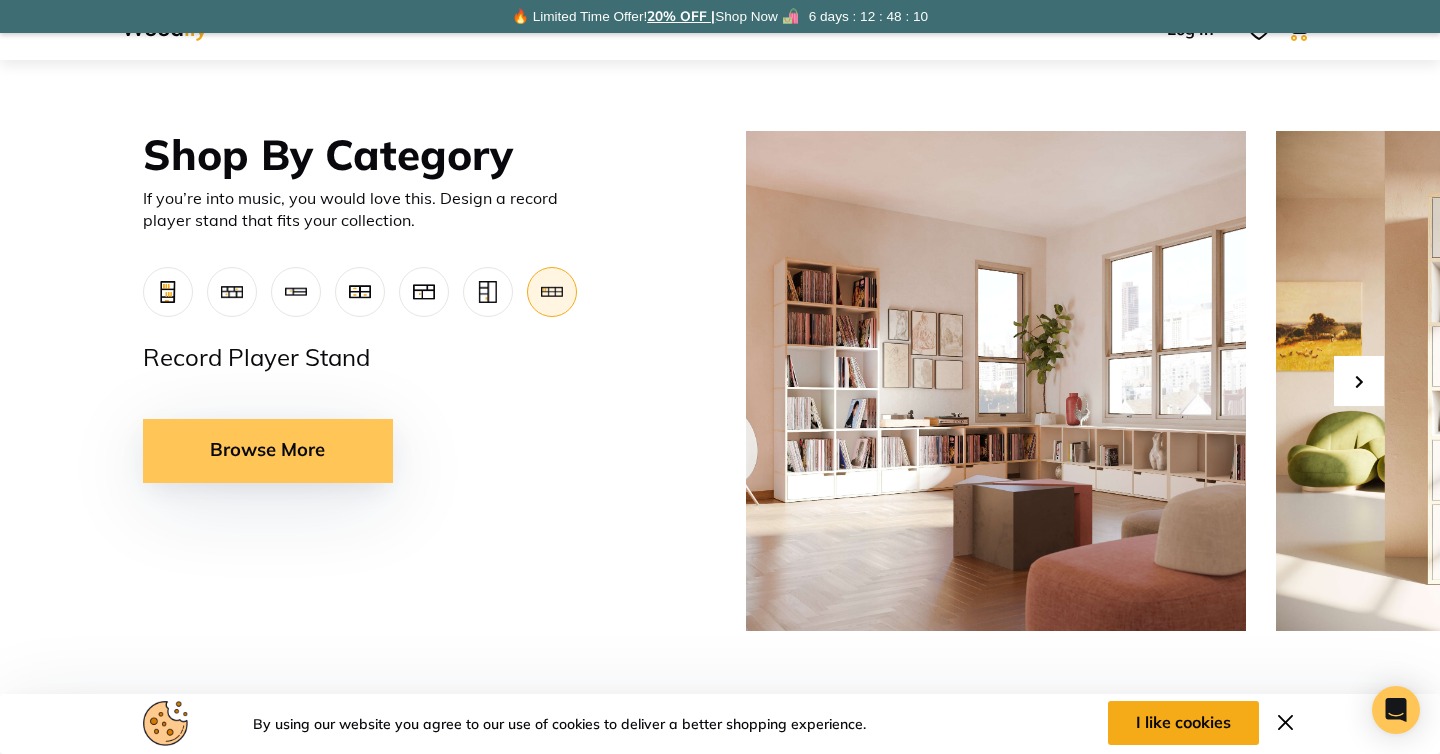 click on "Browse More" at bounding box center [268, 451] 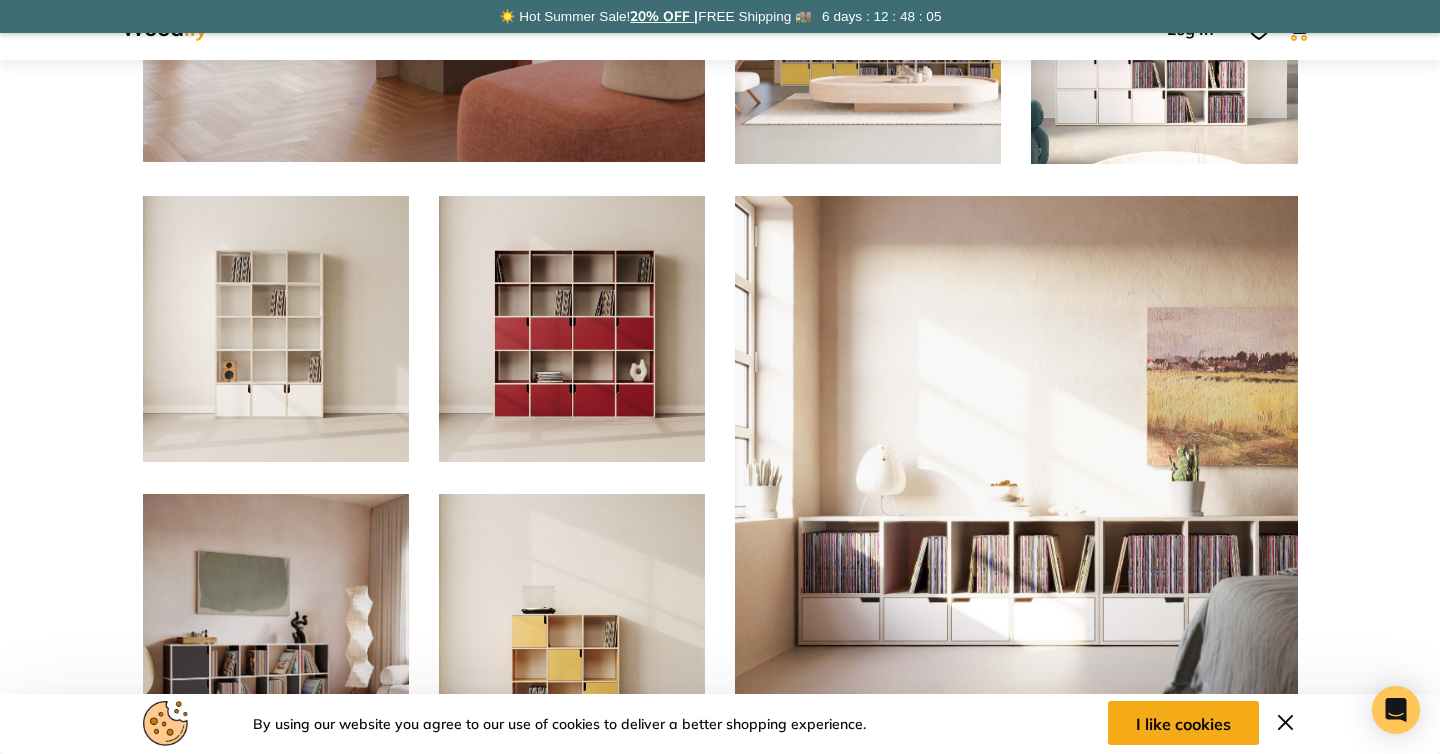scroll, scrollTop: 1268, scrollLeft: 0, axis: vertical 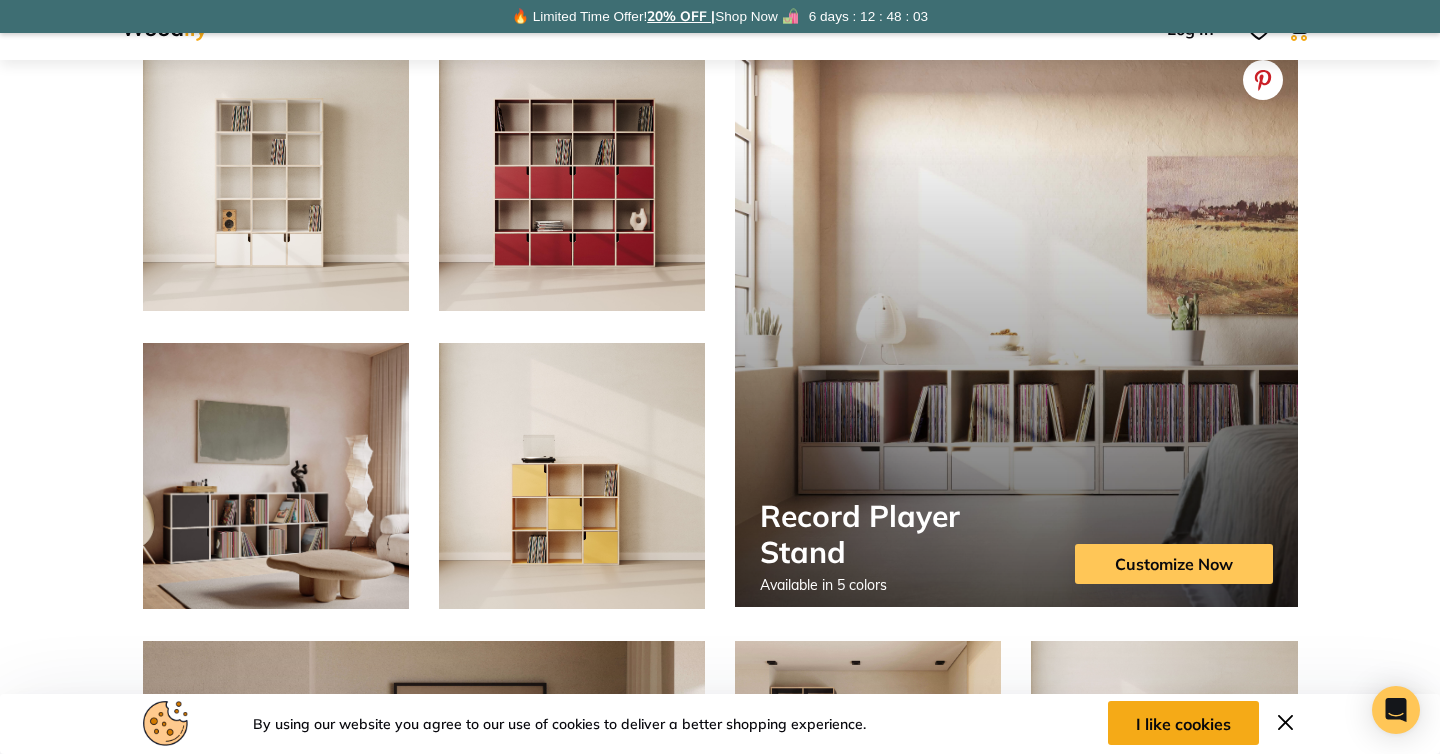 click on "Customize Now" at bounding box center (1174, 564) 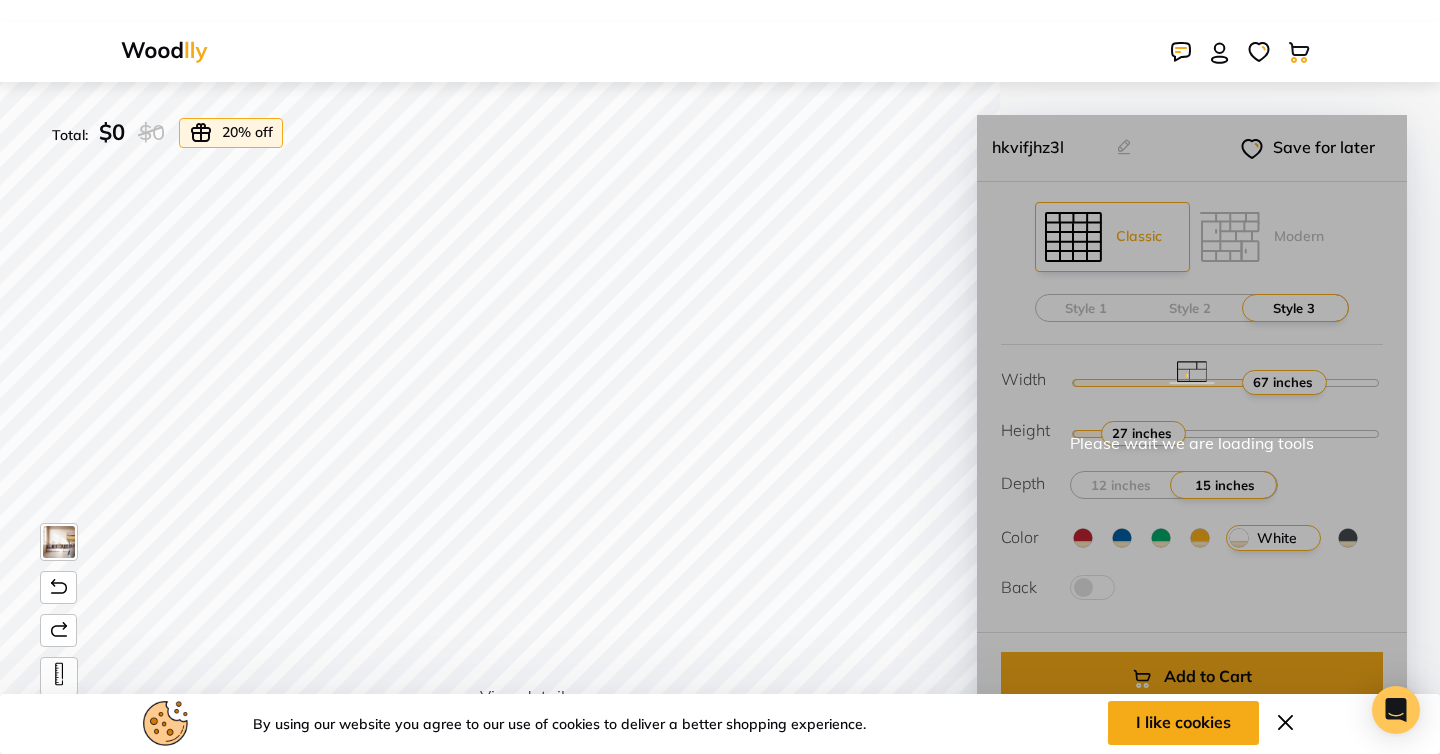 scroll, scrollTop: 0, scrollLeft: 0, axis: both 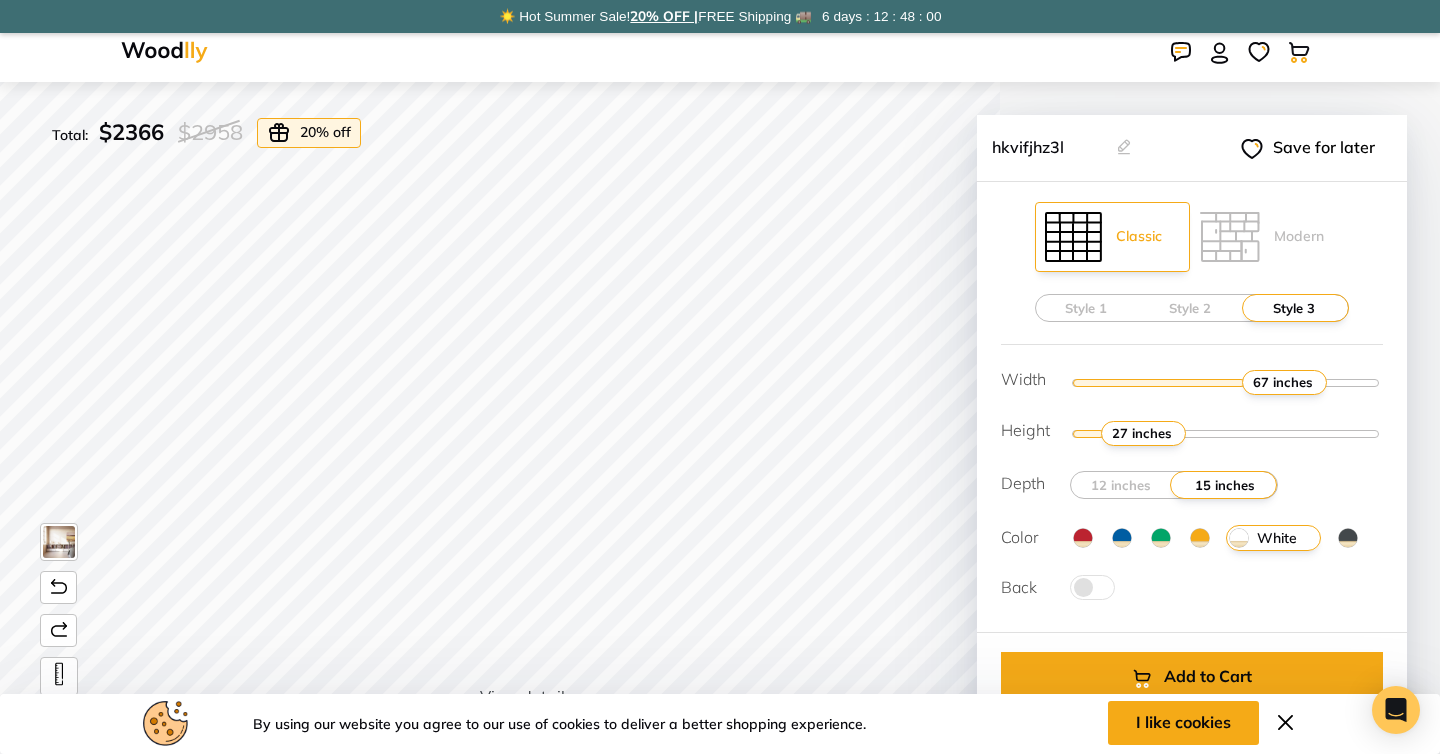 click on "Please wait we are loading tools
hkvifjhz3l
Product name already exist!
Save for later
Classic
Modern
Style 1 Style 2 Style 3" at bounding box center (1192, 483) 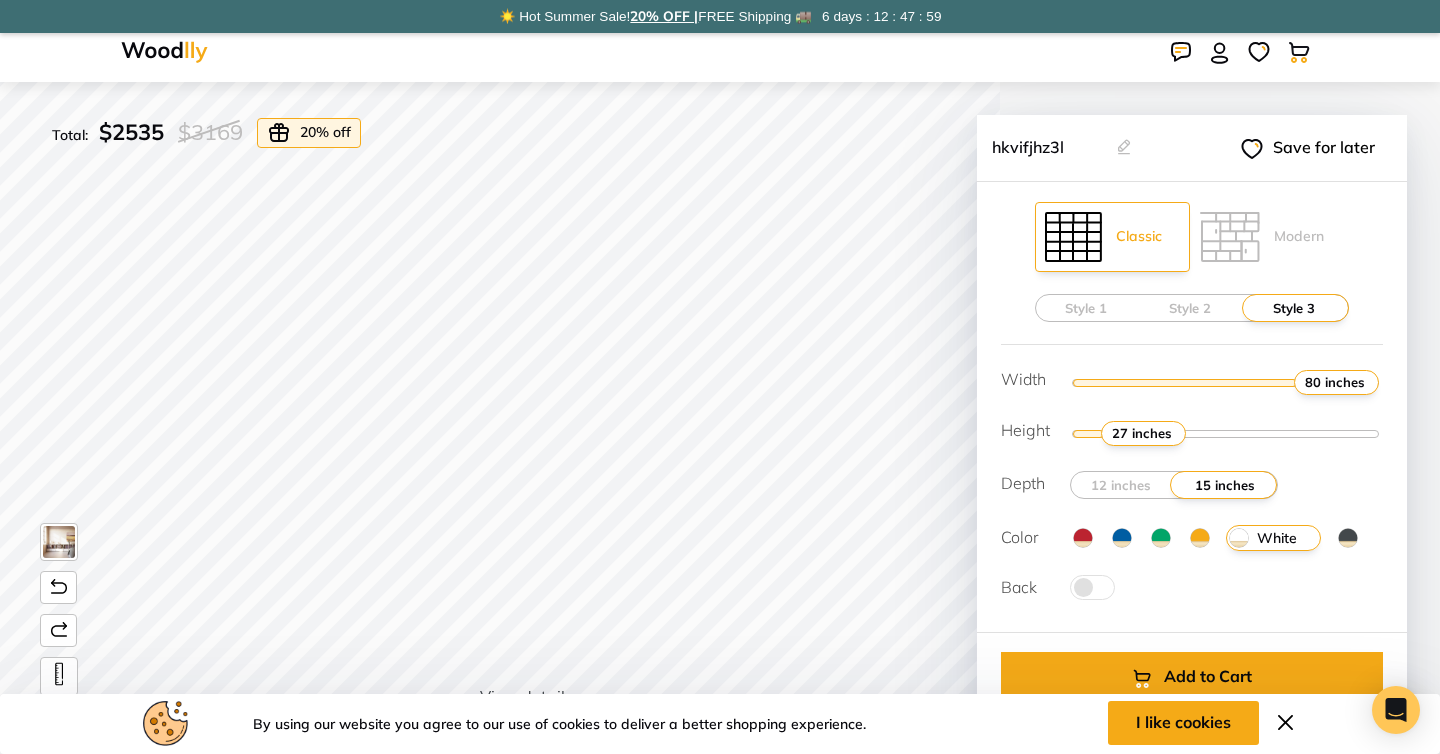 drag, startPoint x: 1278, startPoint y: 383, endPoint x: 1369, endPoint y: 379, distance: 91.08787 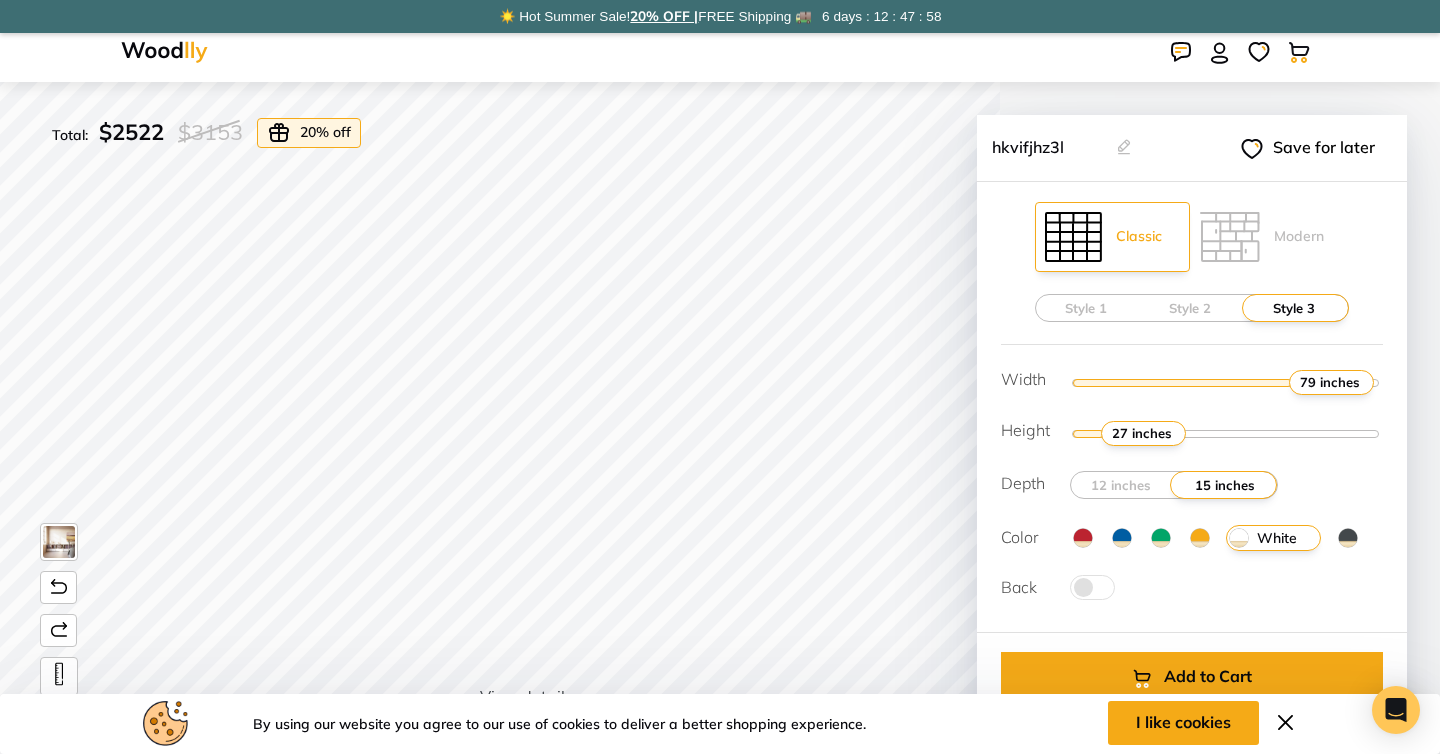 drag, startPoint x: 1317, startPoint y: 377, endPoint x: 1364, endPoint y: 374, distance: 47.095646 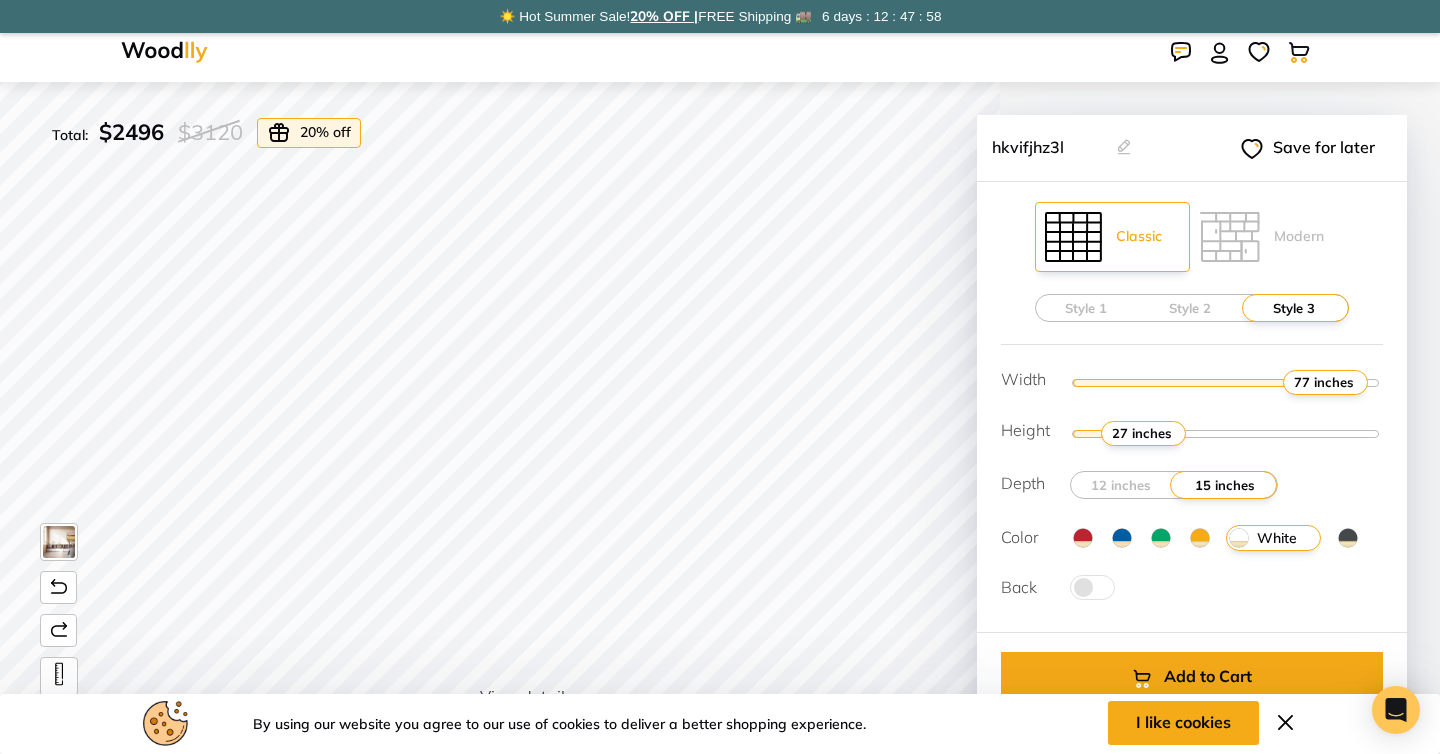 type on "80" 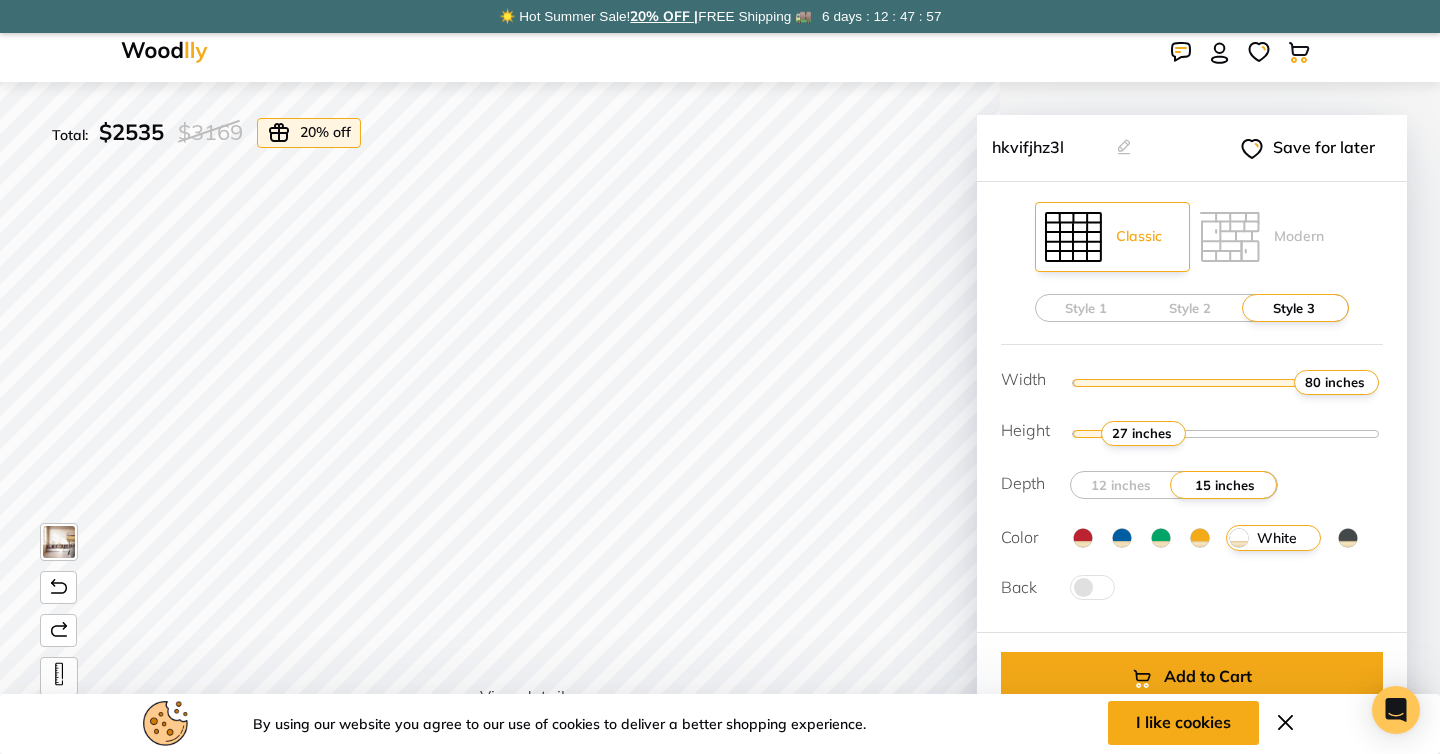 drag, startPoint x: 1343, startPoint y: 377, endPoint x: 1372, endPoint y: 384, distance: 29.832869 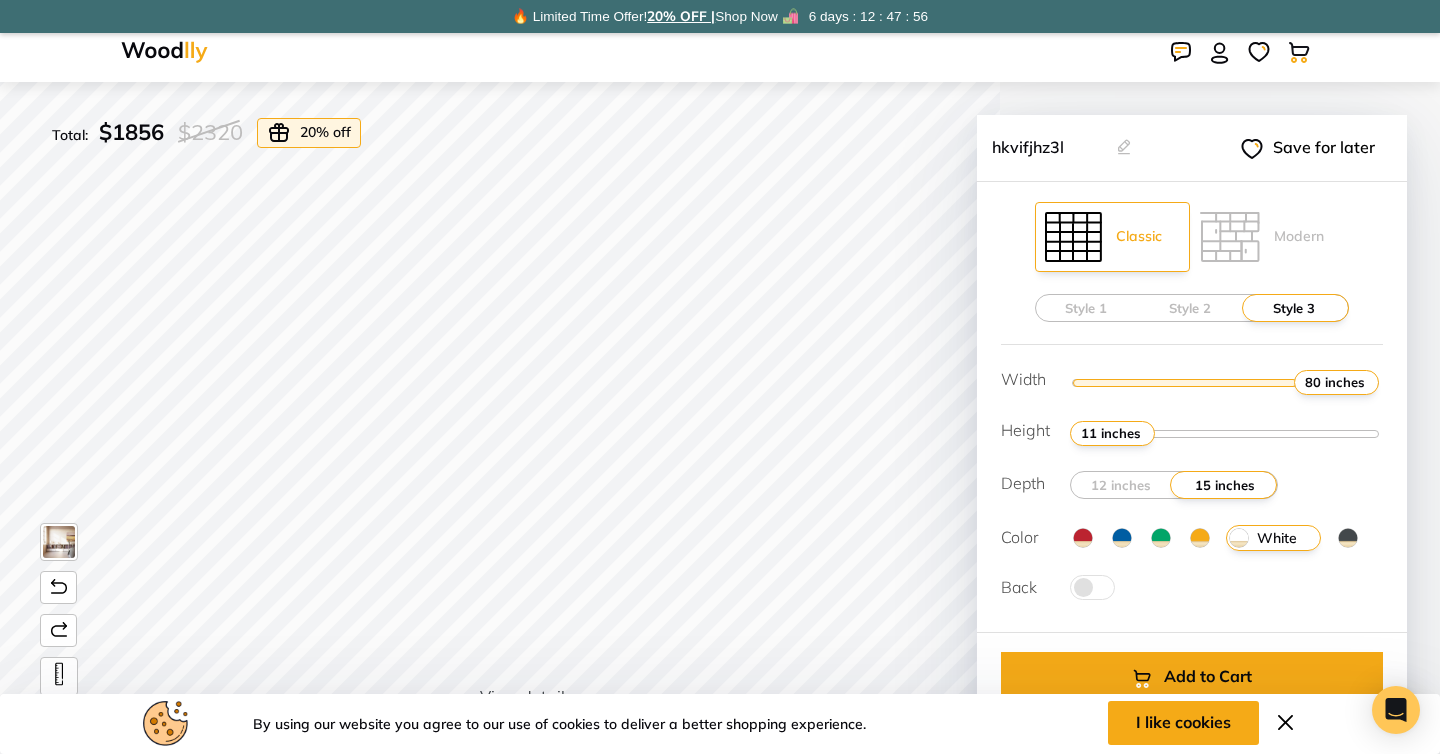 drag, startPoint x: 1141, startPoint y: 437, endPoint x: 1098, endPoint y: 439, distance: 43.046486 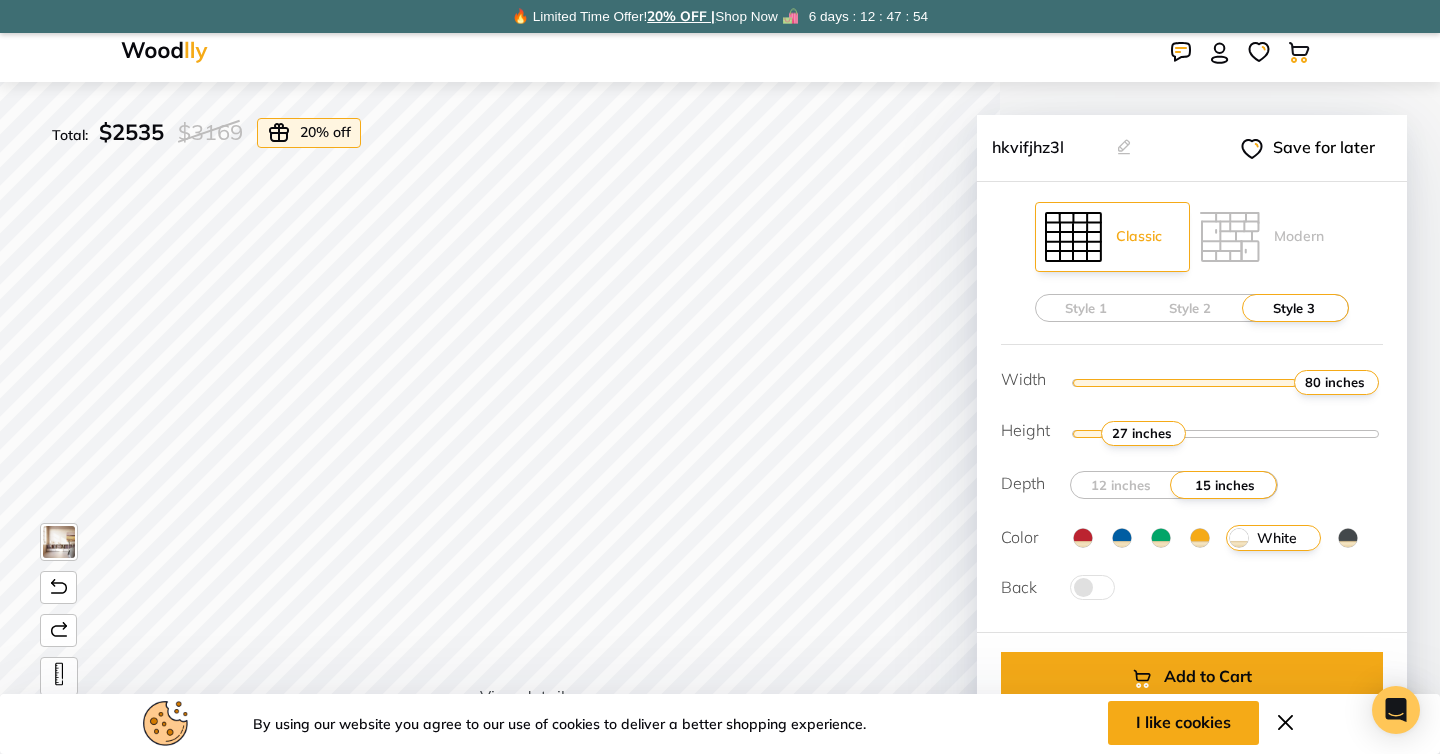 drag, startPoint x: 1096, startPoint y: 431, endPoint x: 1132, endPoint y: 430, distance: 36.013885 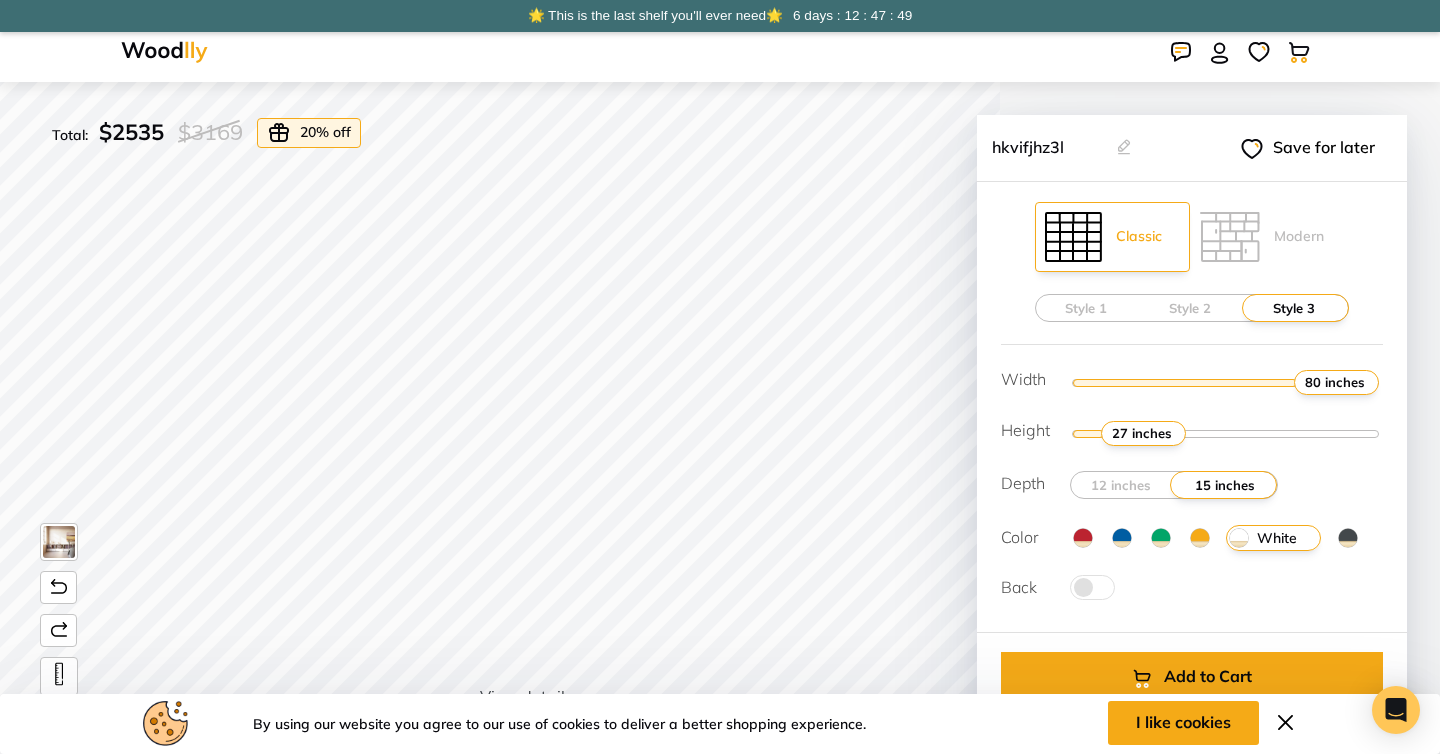 click at bounding box center (164, 52) 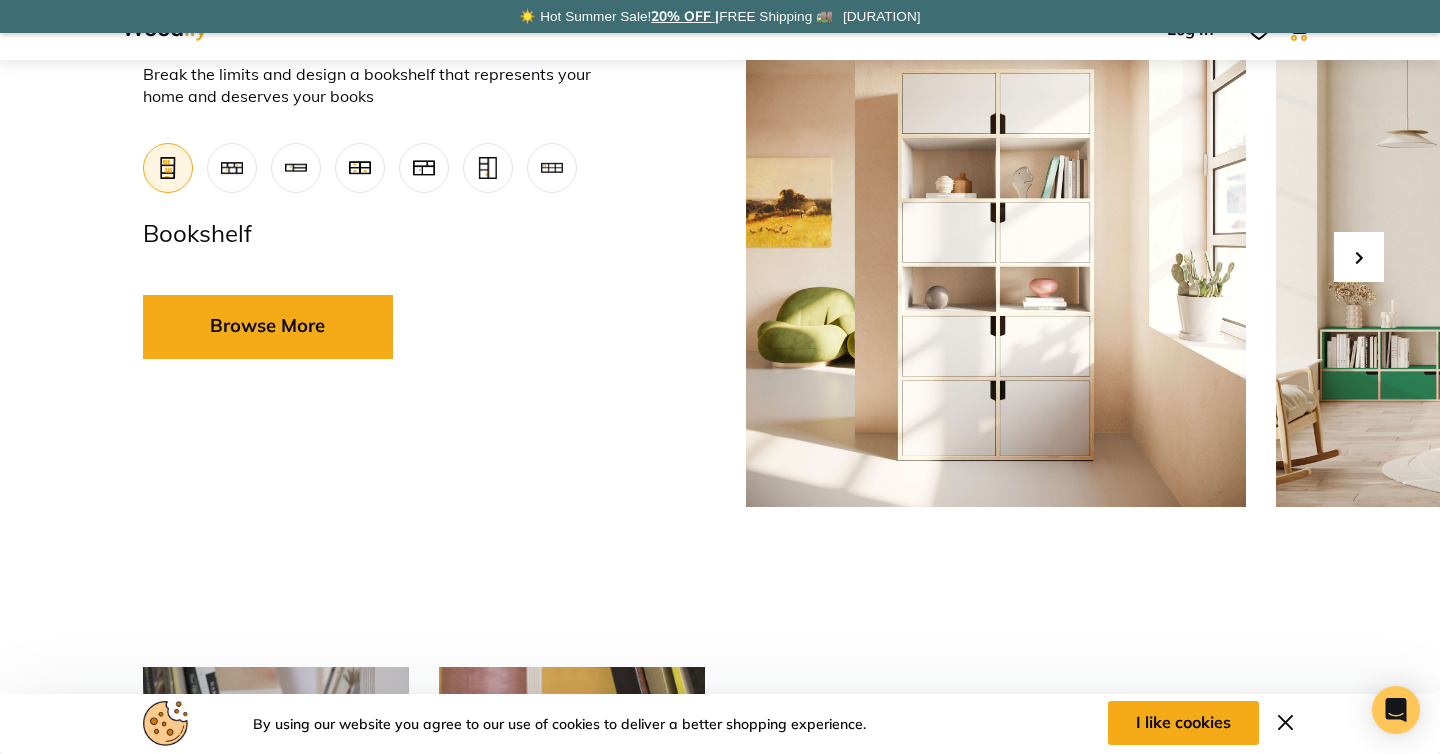 scroll, scrollTop: 977, scrollLeft: 0, axis: vertical 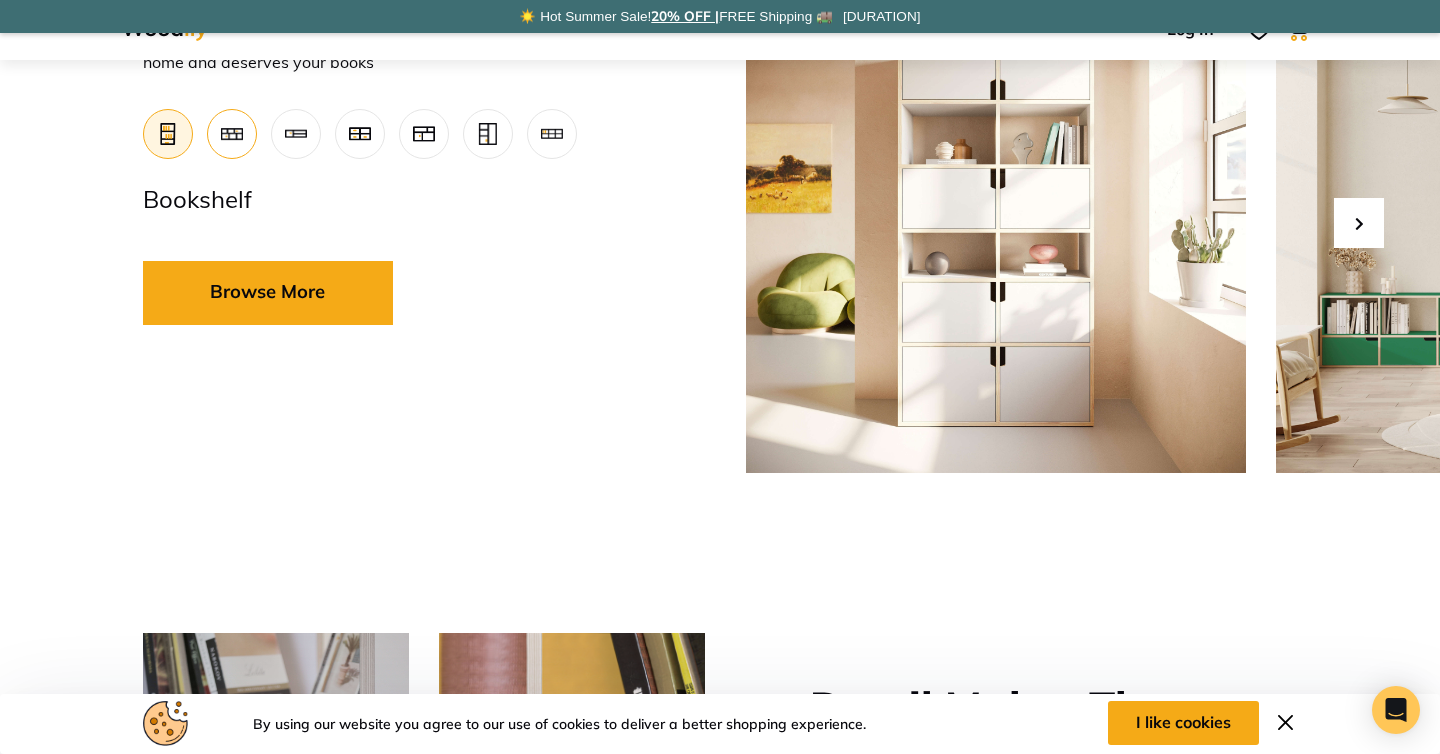 click at bounding box center (232, 134) 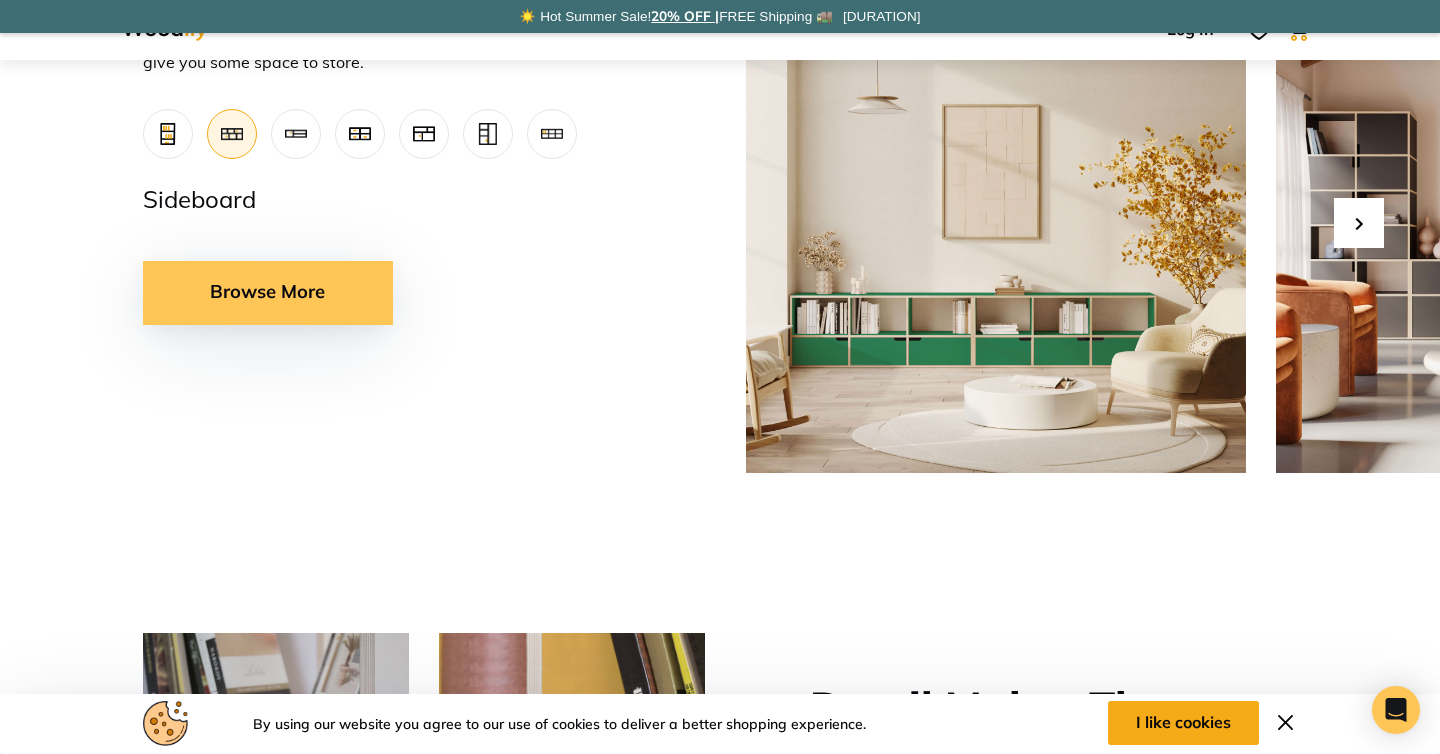 click on "Browse More" at bounding box center (268, 293) 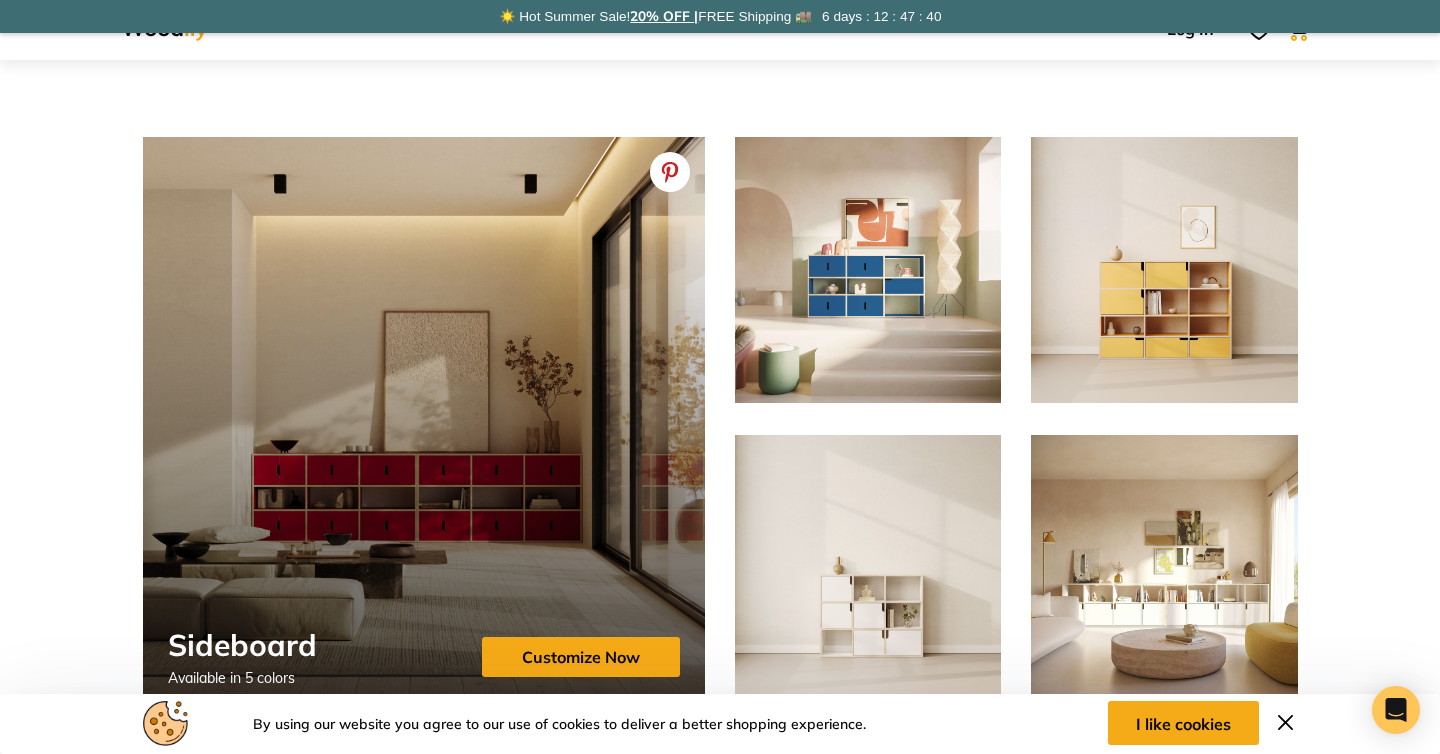scroll, scrollTop: 611, scrollLeft: 0, axis: vertical 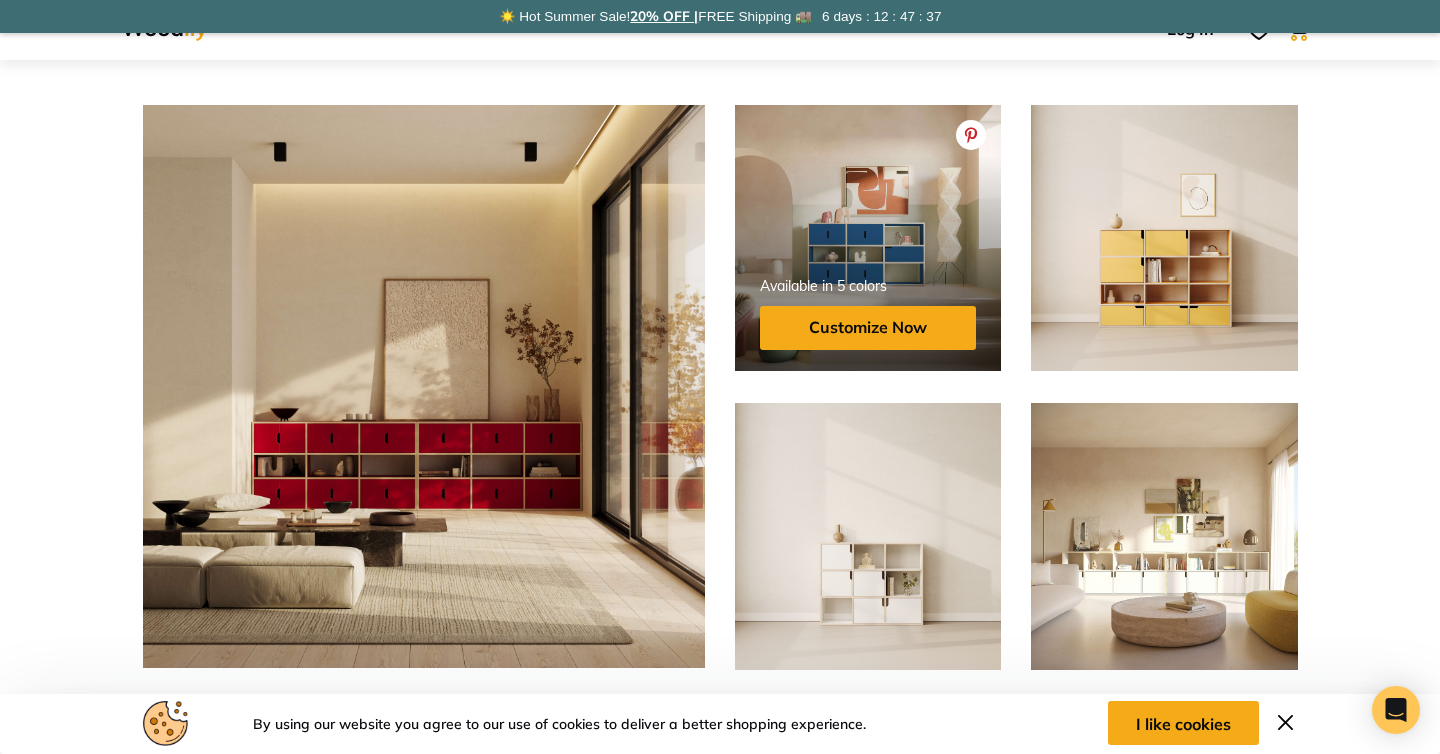 click at bounding box center (868, 288) 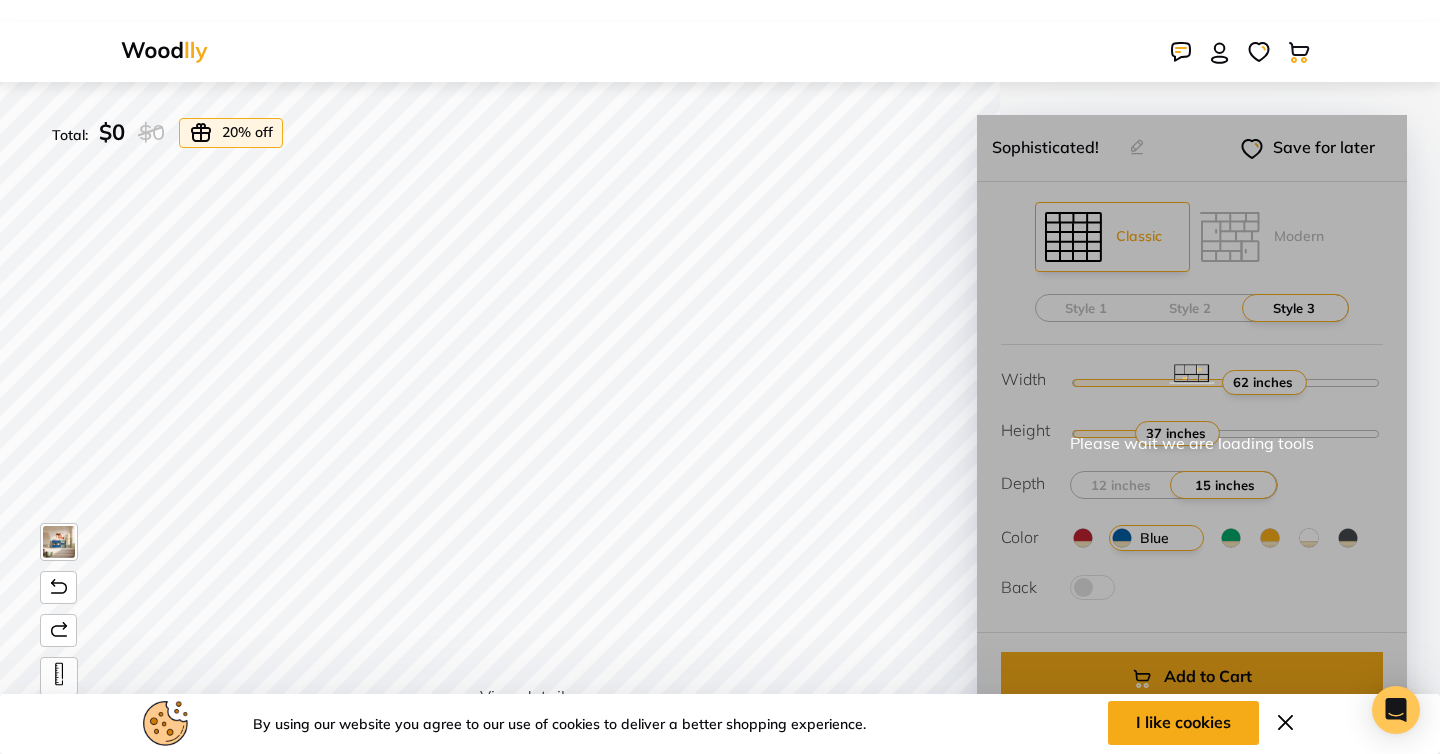 scroll, scrollTop: 0, scrollLeft: 0, axis: both 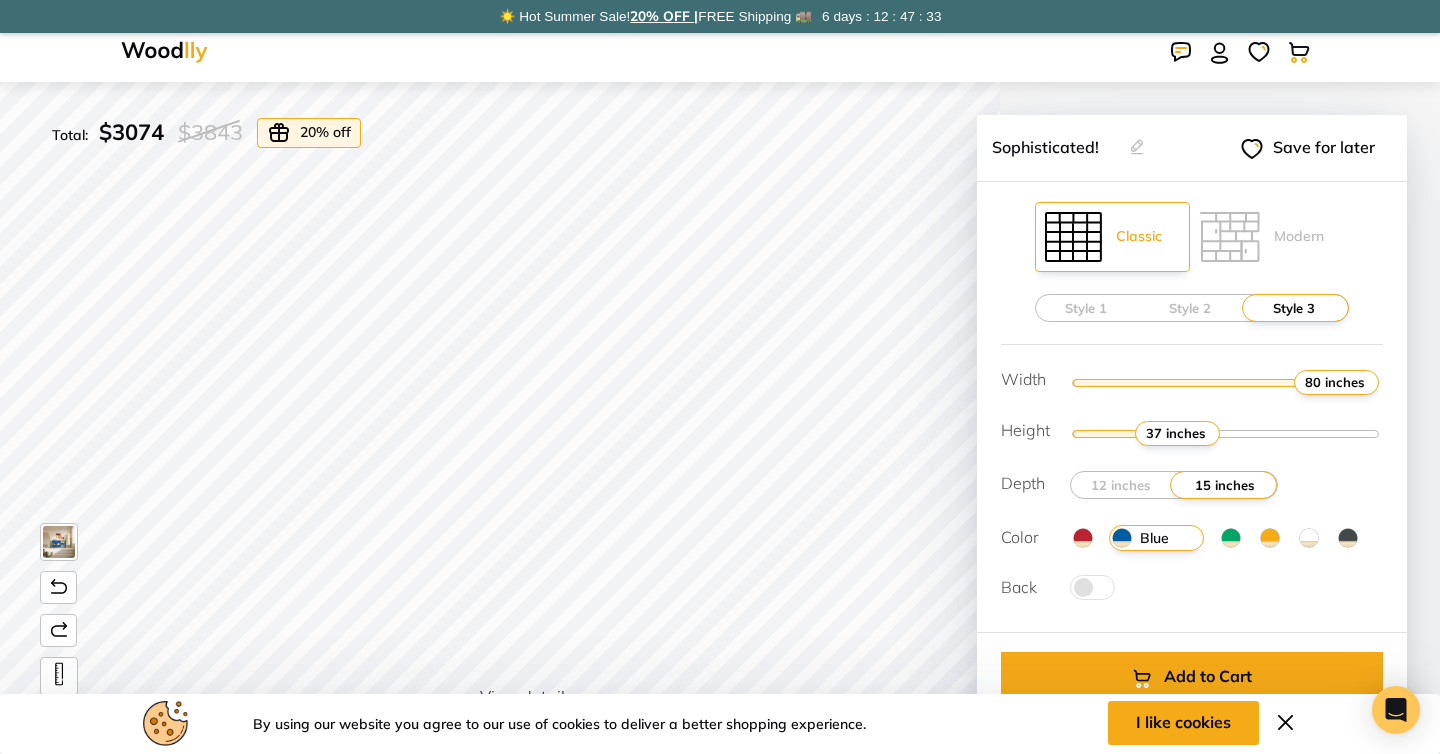 drag, startPoint x: 1263, startPoint y: 383, endPoint x: 1393, endPoint y: 387, distance: 130.06152 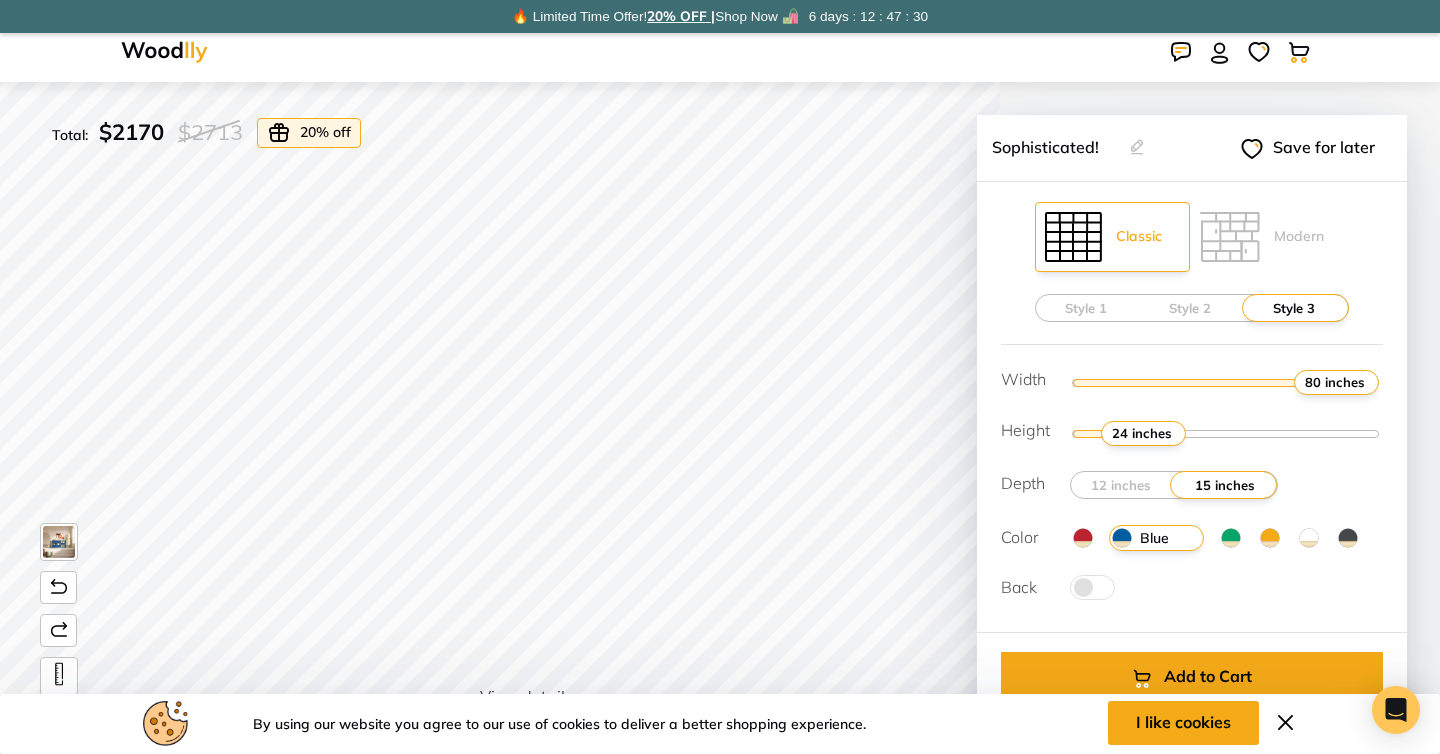 drag, startPoint x: 1175, startPoint y: 433, endPoint x: 1124, endPoint y: 433, distance: 51 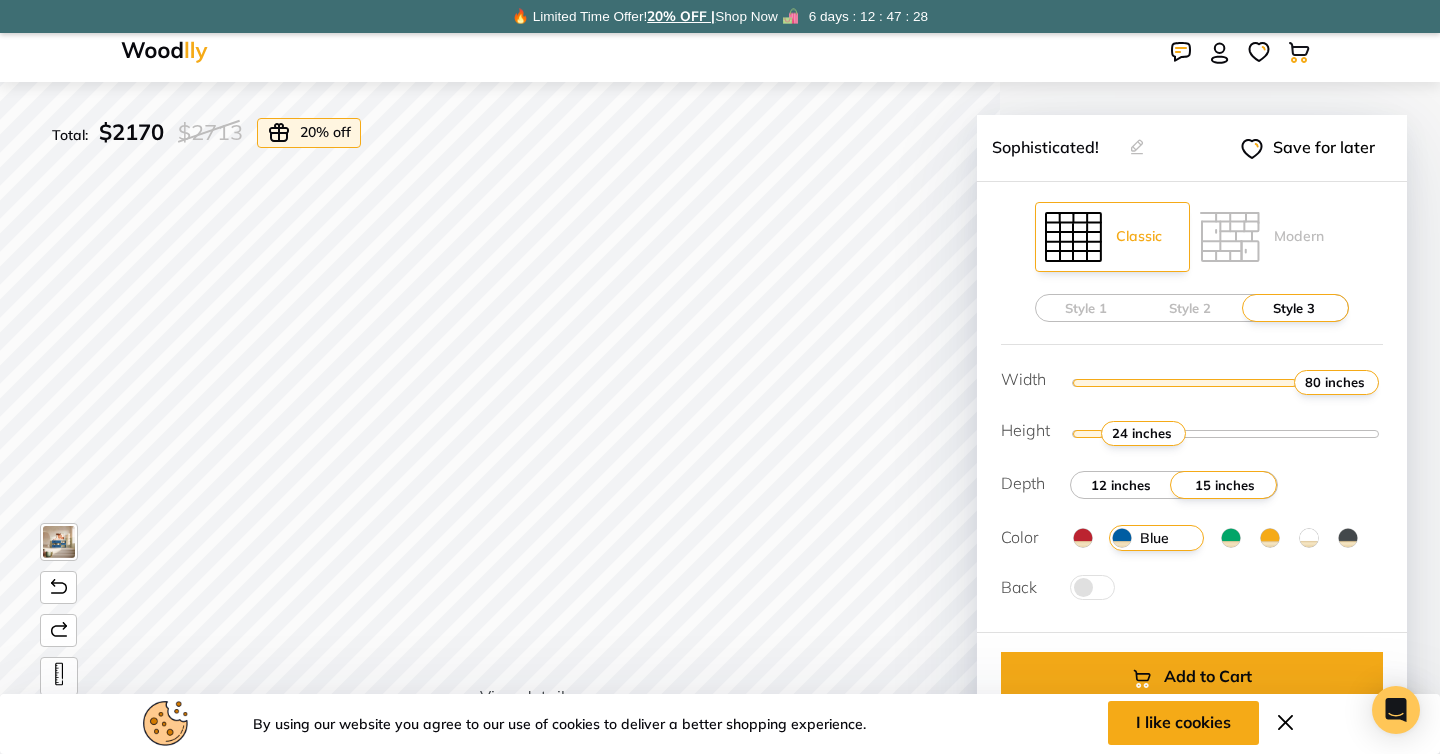 click on "12 inches" at bounding box center (1121, 485) 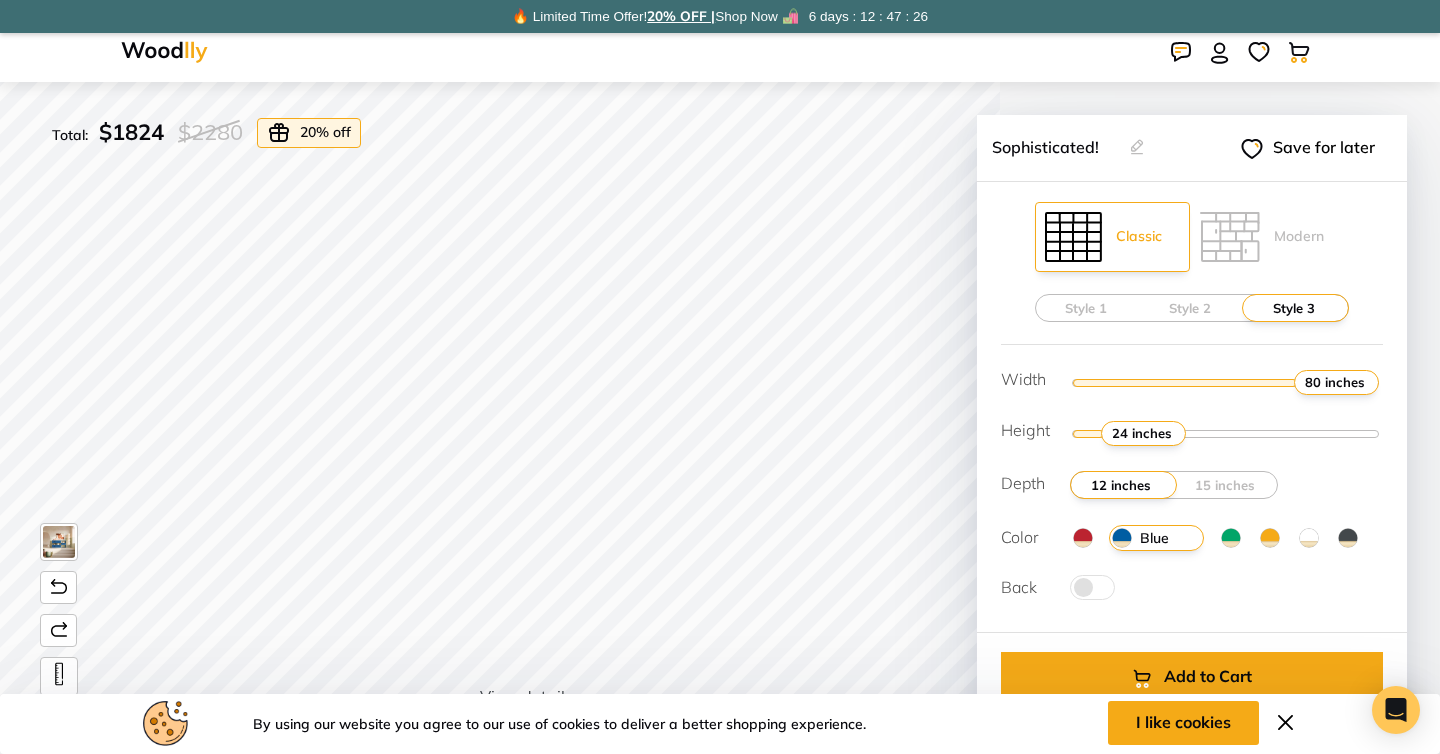 click at bounding box center (1092, 587) 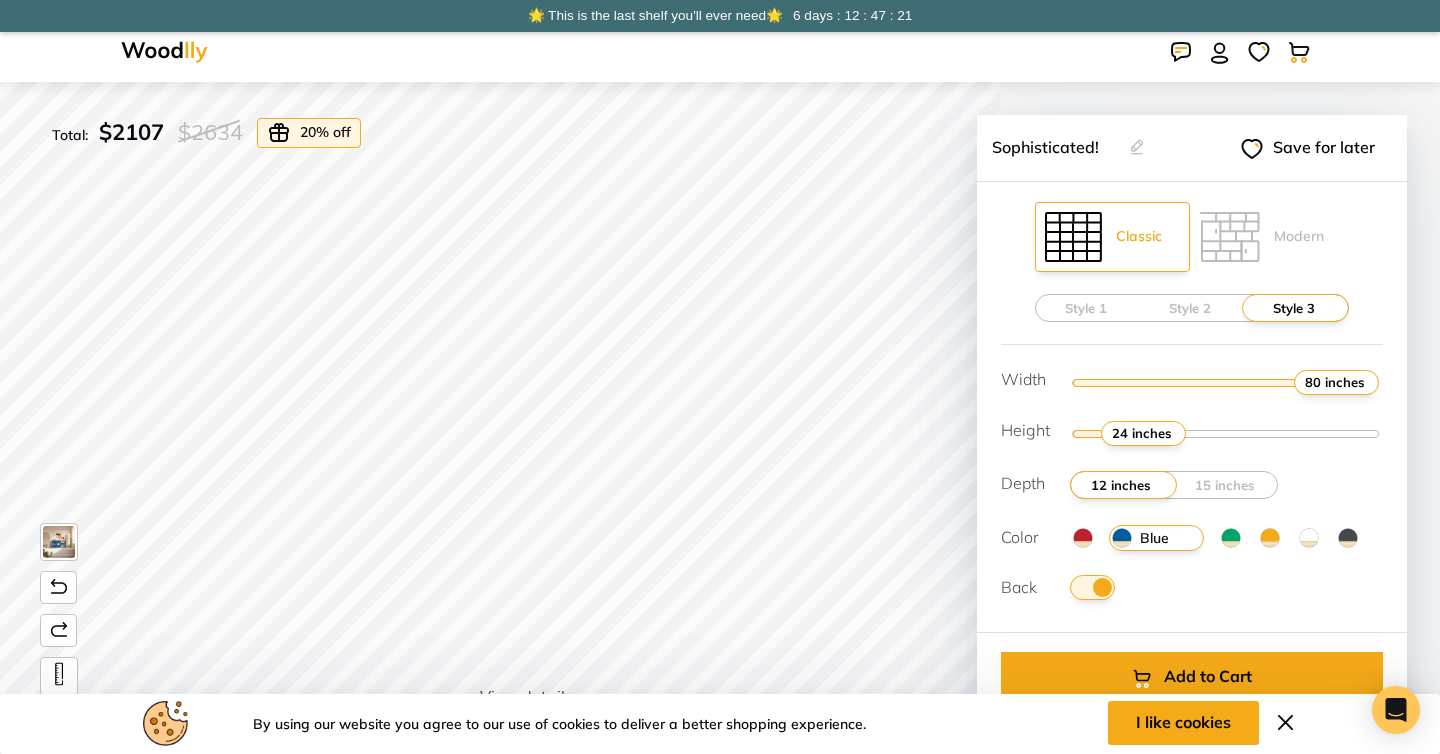 click at bounding box center (1083, 538) 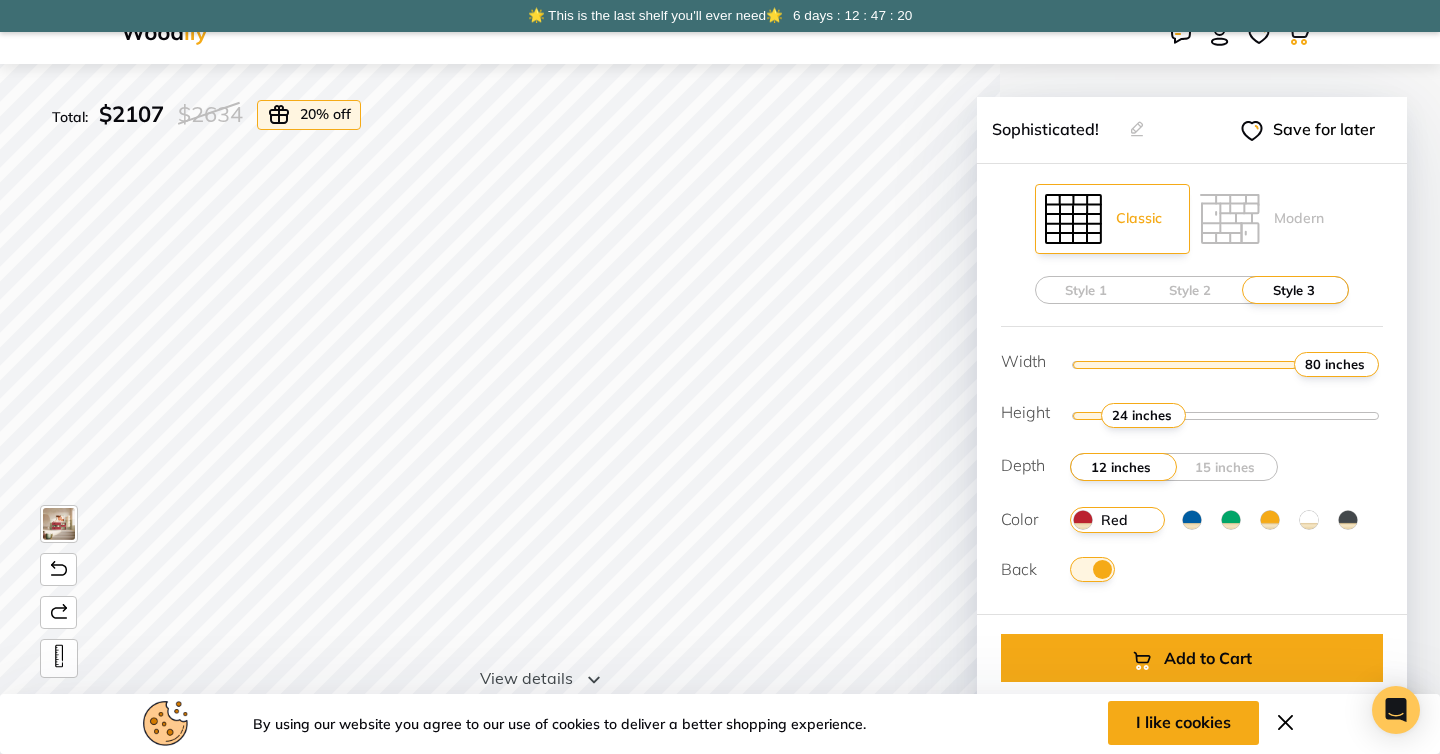 scroll, scrollTop: 20, scrollLeft: 0, axis: vertical 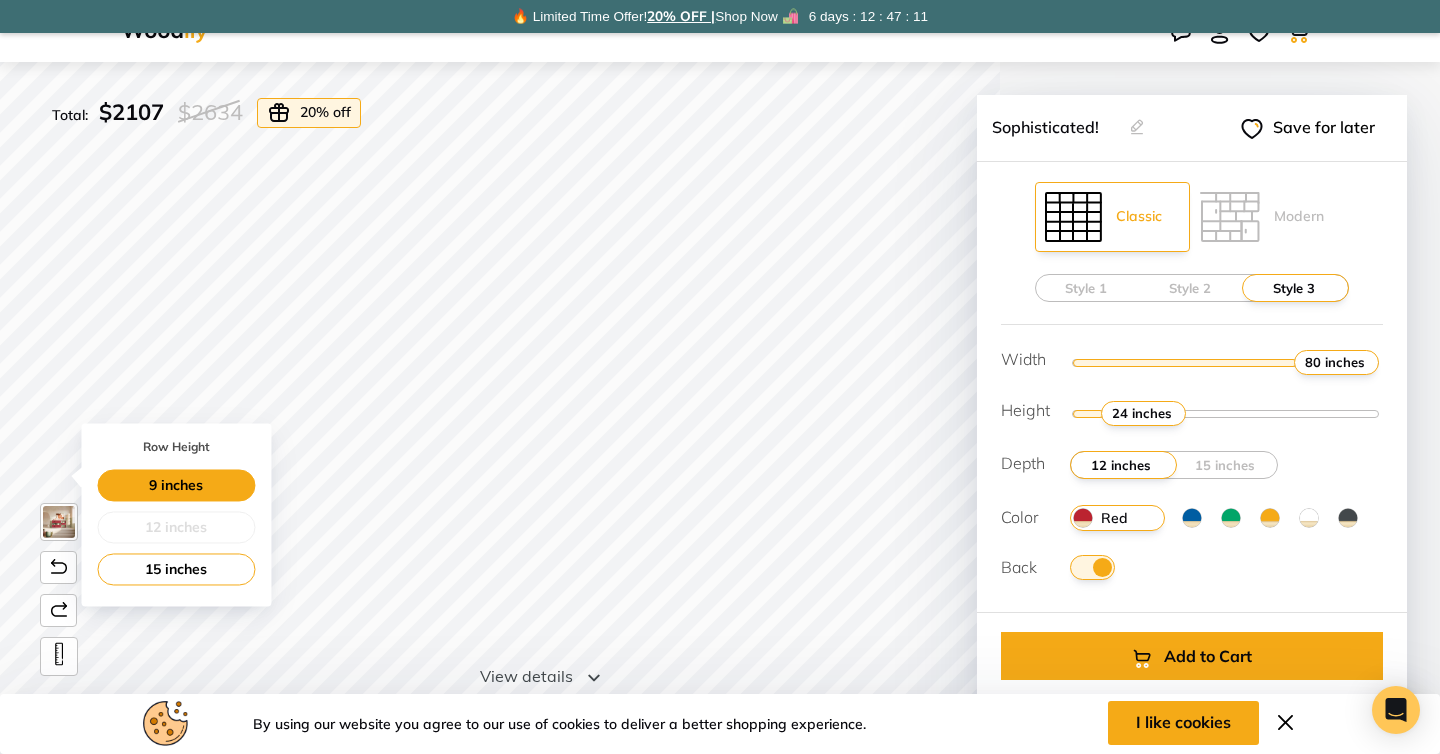 click on "9 inches" at bounding box center [176, 485] 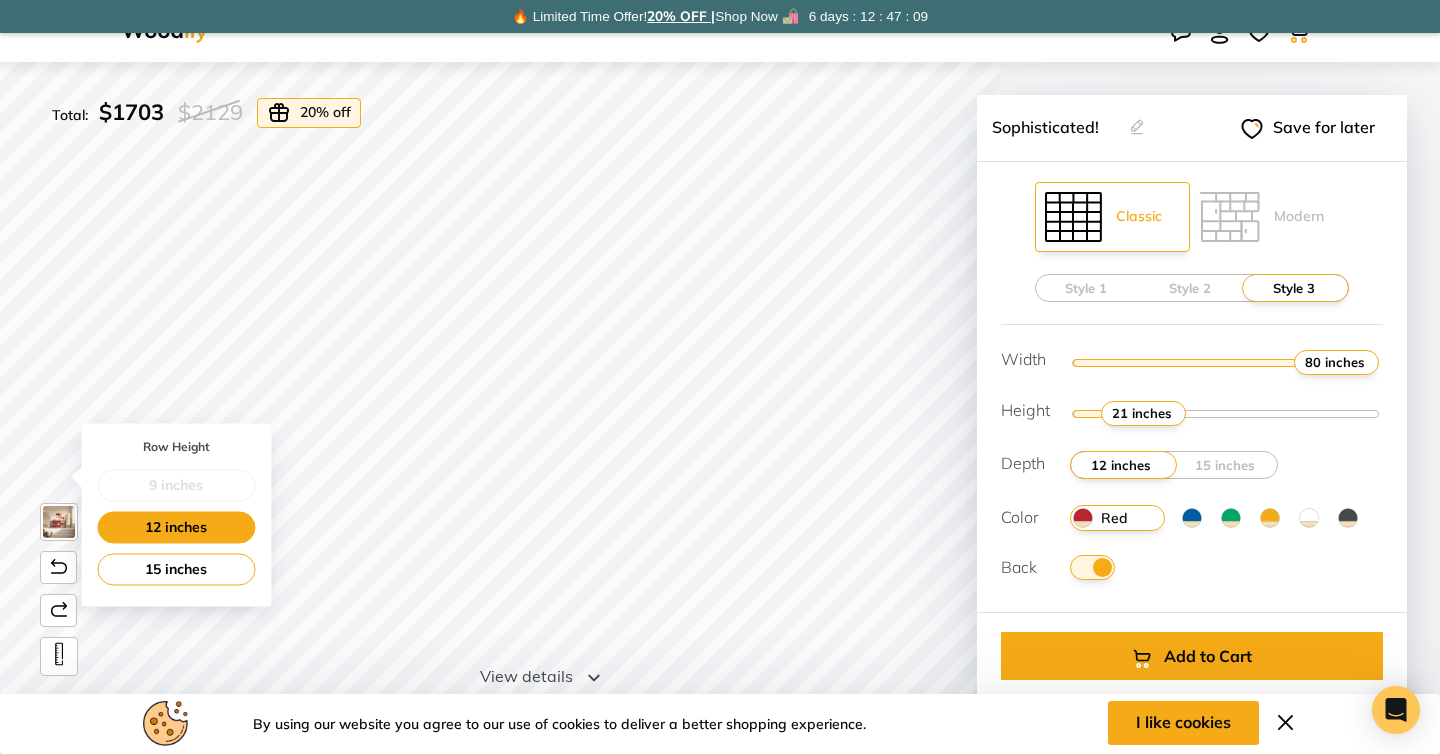 click on "12 inches" at bounding box center [176, 527] 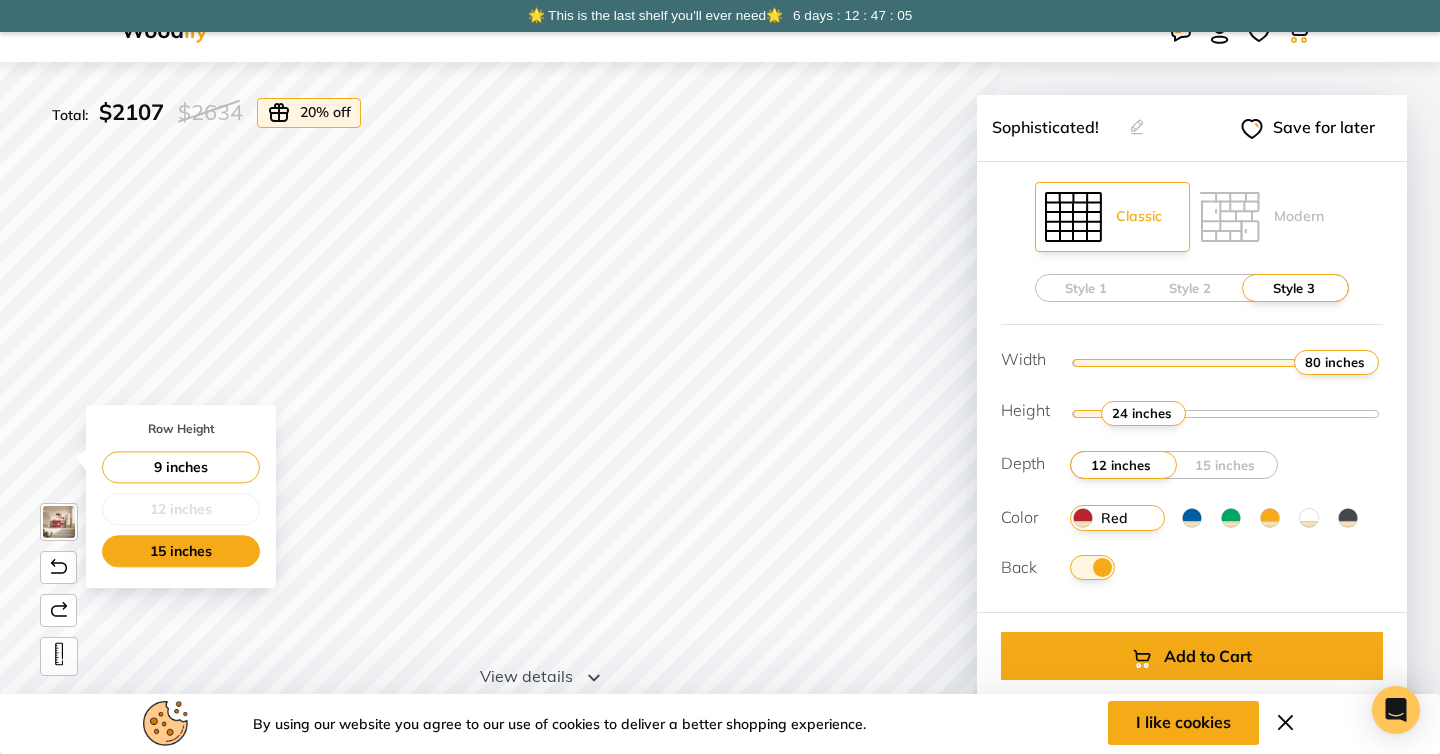 click on "15 inches" at bounding box center (181, 551) 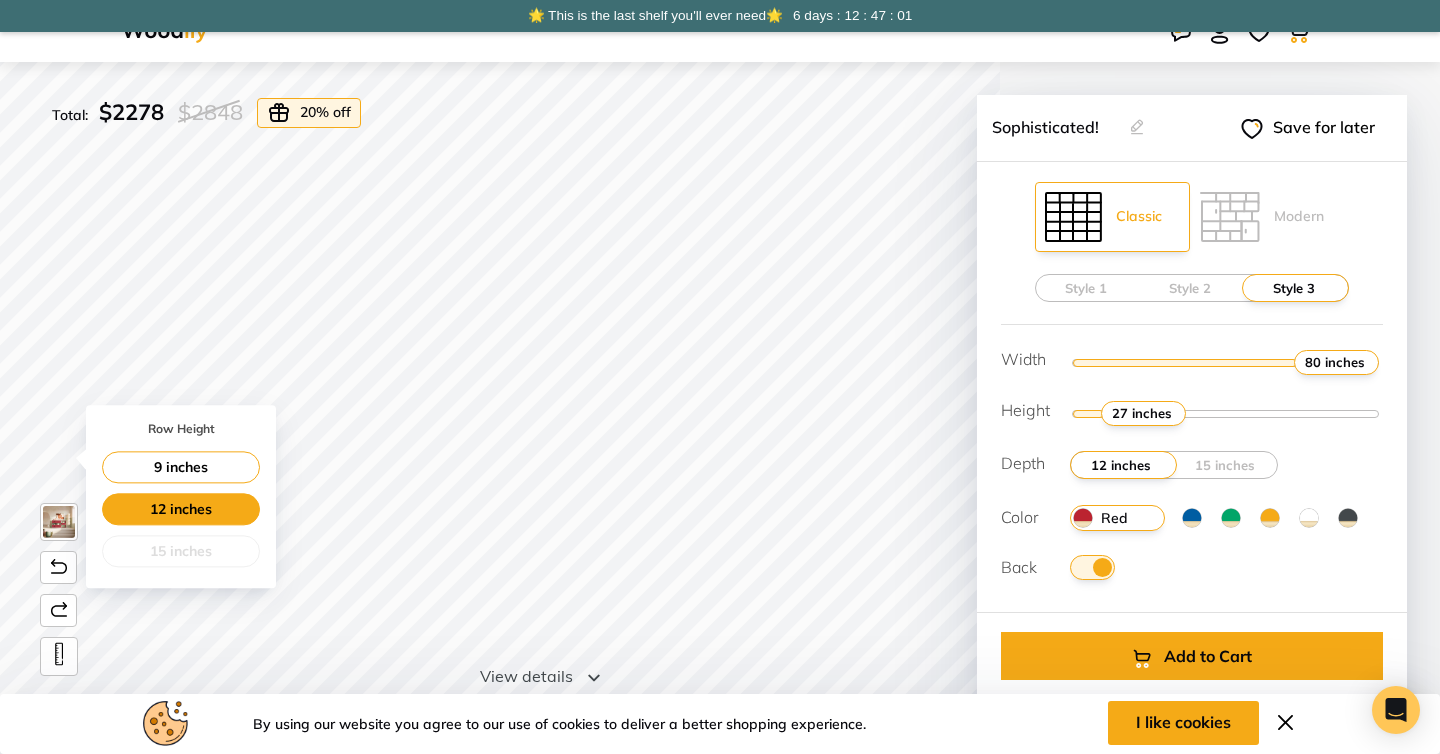 click on "12 inches" at bounding box center (181, 509) 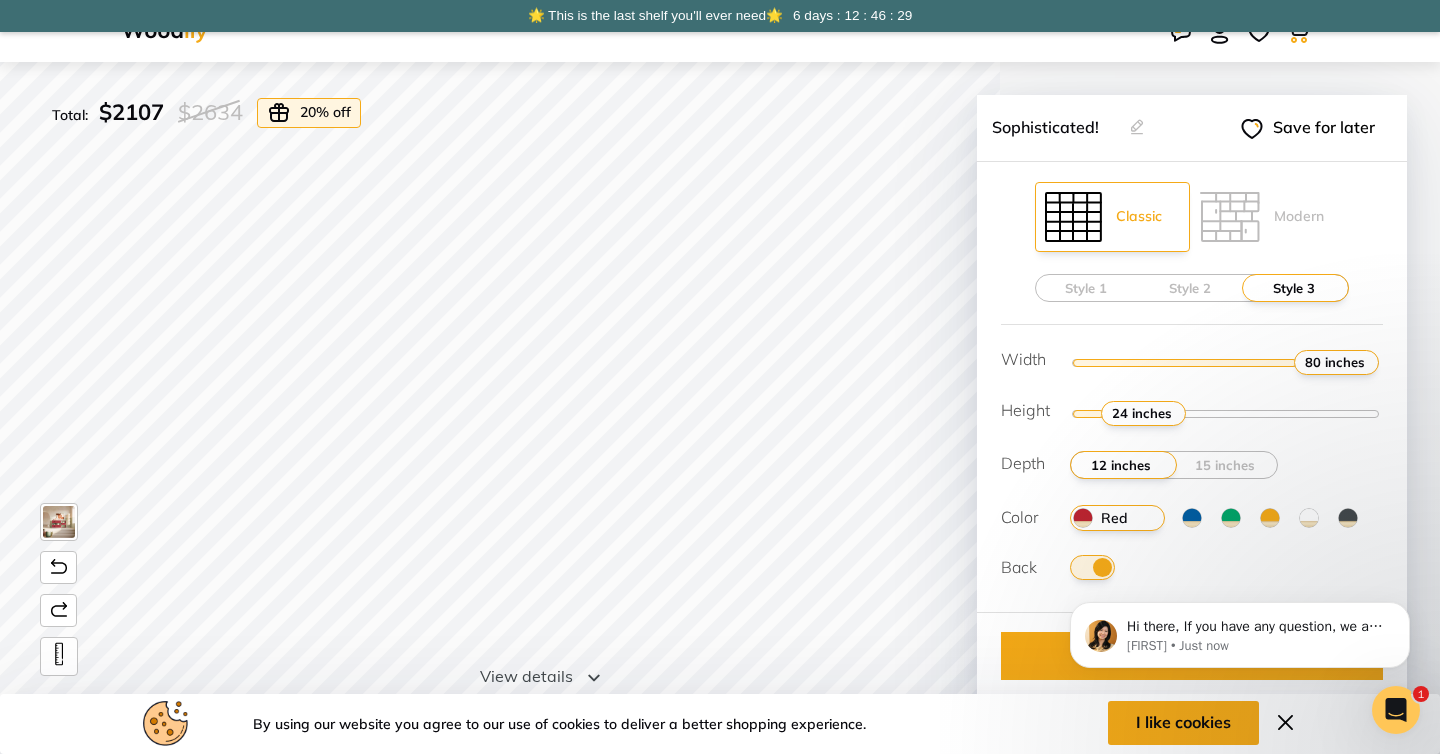 scroll, scrollTop: 0, scrollLeft: 0, axis: both 